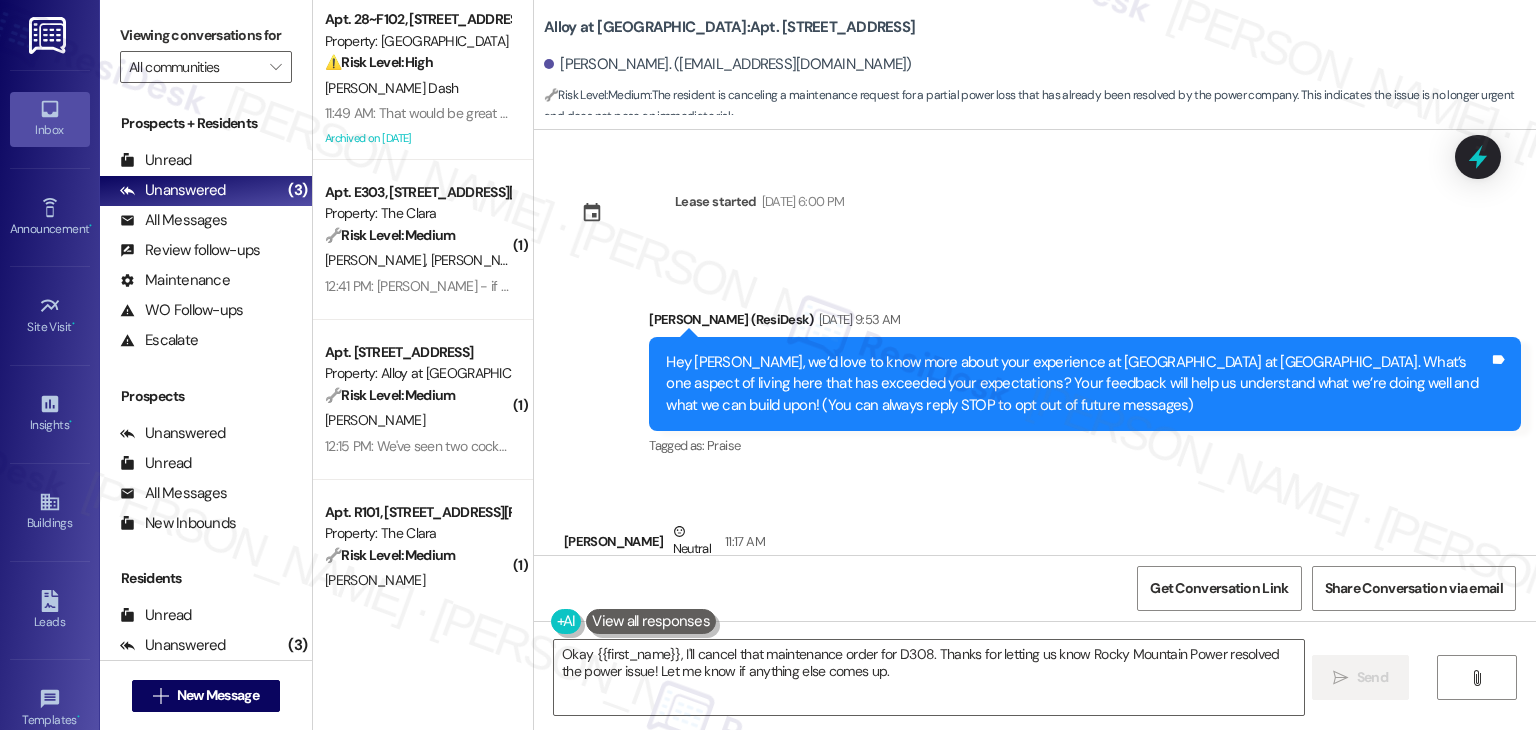 scroll, scrollTop: 0, scrollLeft: 0, axis: both 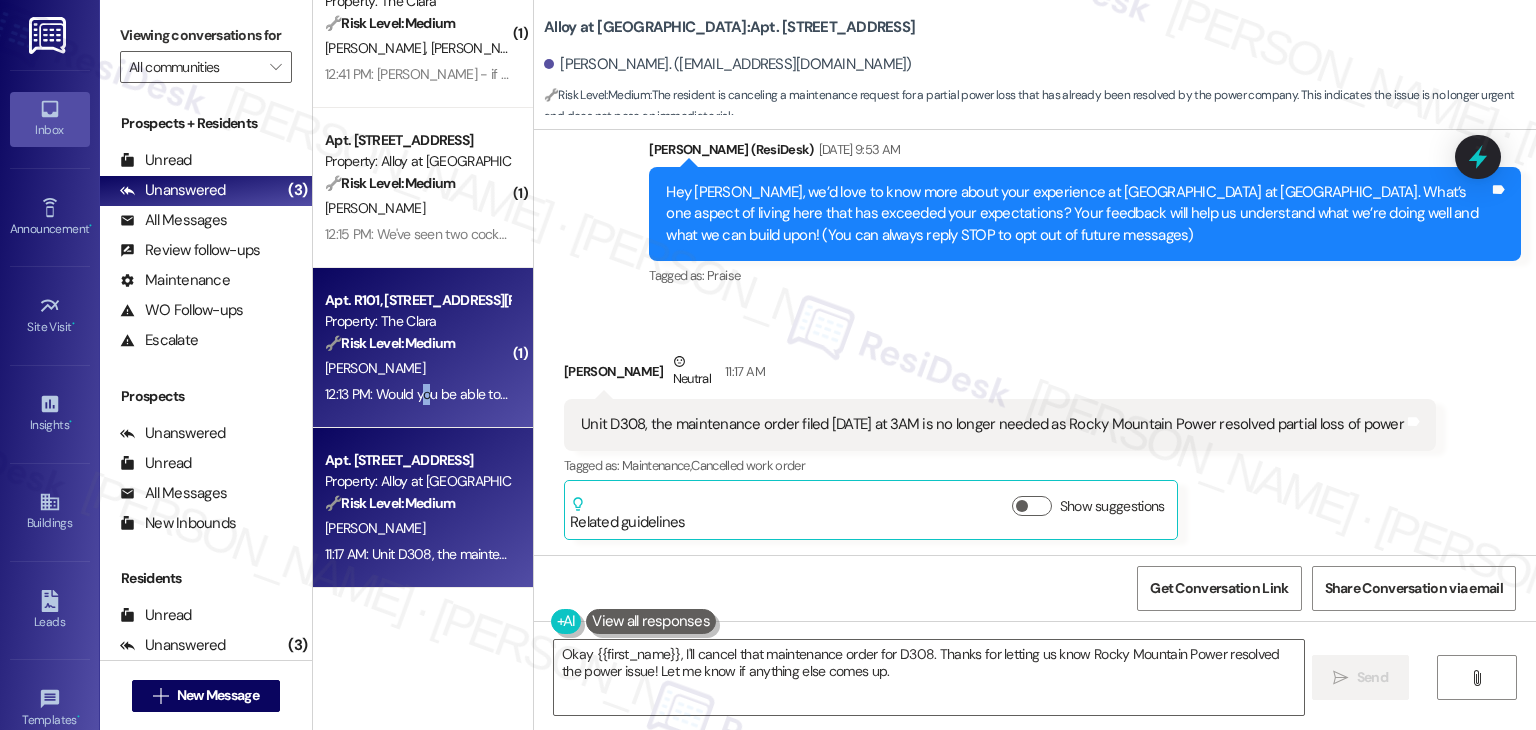 click on "Apt. R101, [STREET_ADDRESS][PERSON_NAME] Property: The [PERSON_NAME] 🔧  Risk Level:  Medium The resident is inquiring about a lease renewal discount for a lease term shorter than the advertised 12 months. This is a financial inquiry related to lease terms, but not urgent. [PERSON_NAME] 12:13 PM: Would you be able to honor same 3% discount if we renewed for 9 months lease term? 12:13 PM: Would you be able to honor same 3% discount if we renewed for 9 months lease term?" at bounding box center [423, 348] 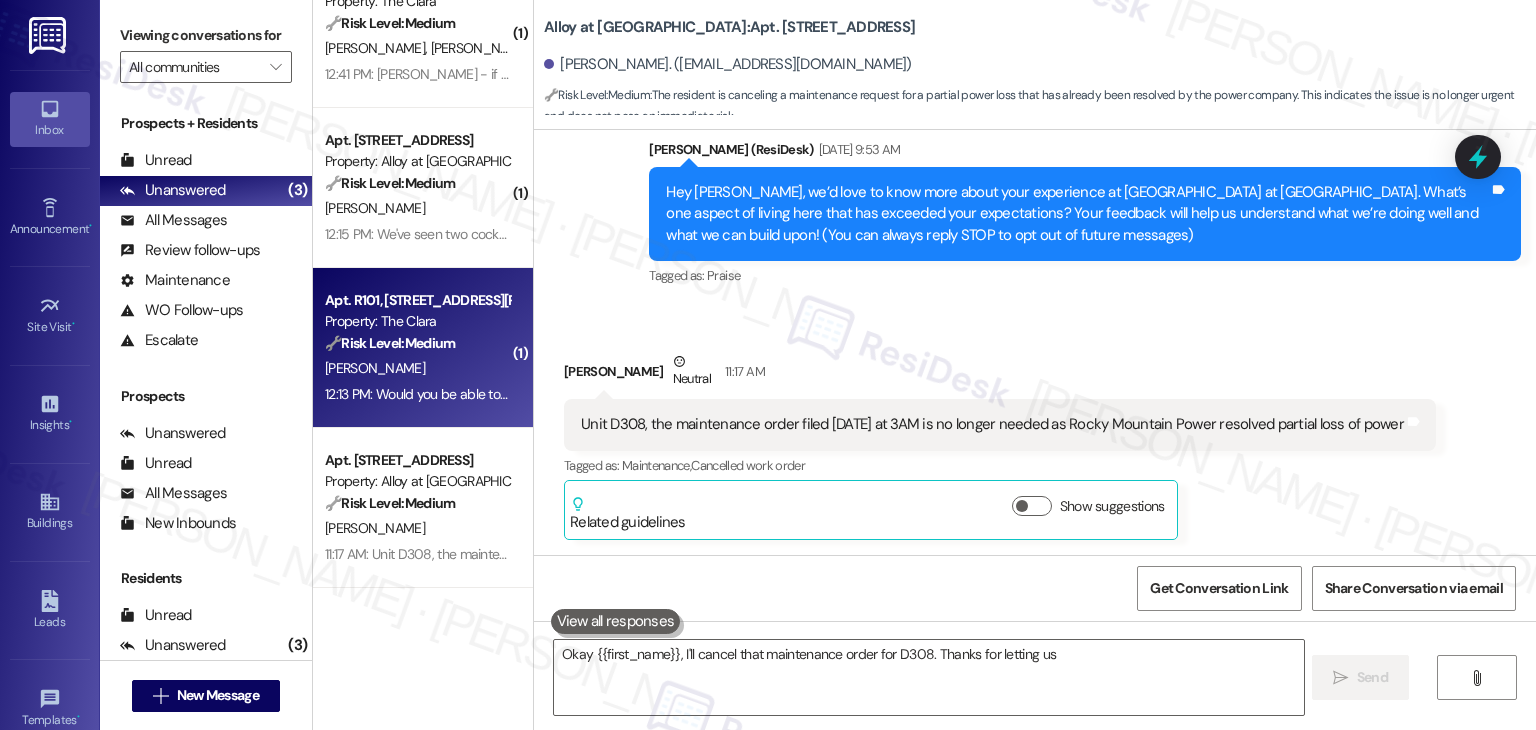 type on "Okay {{first_name}}, I'll cancel that maintenance order for D308. Thanks for letting us know" 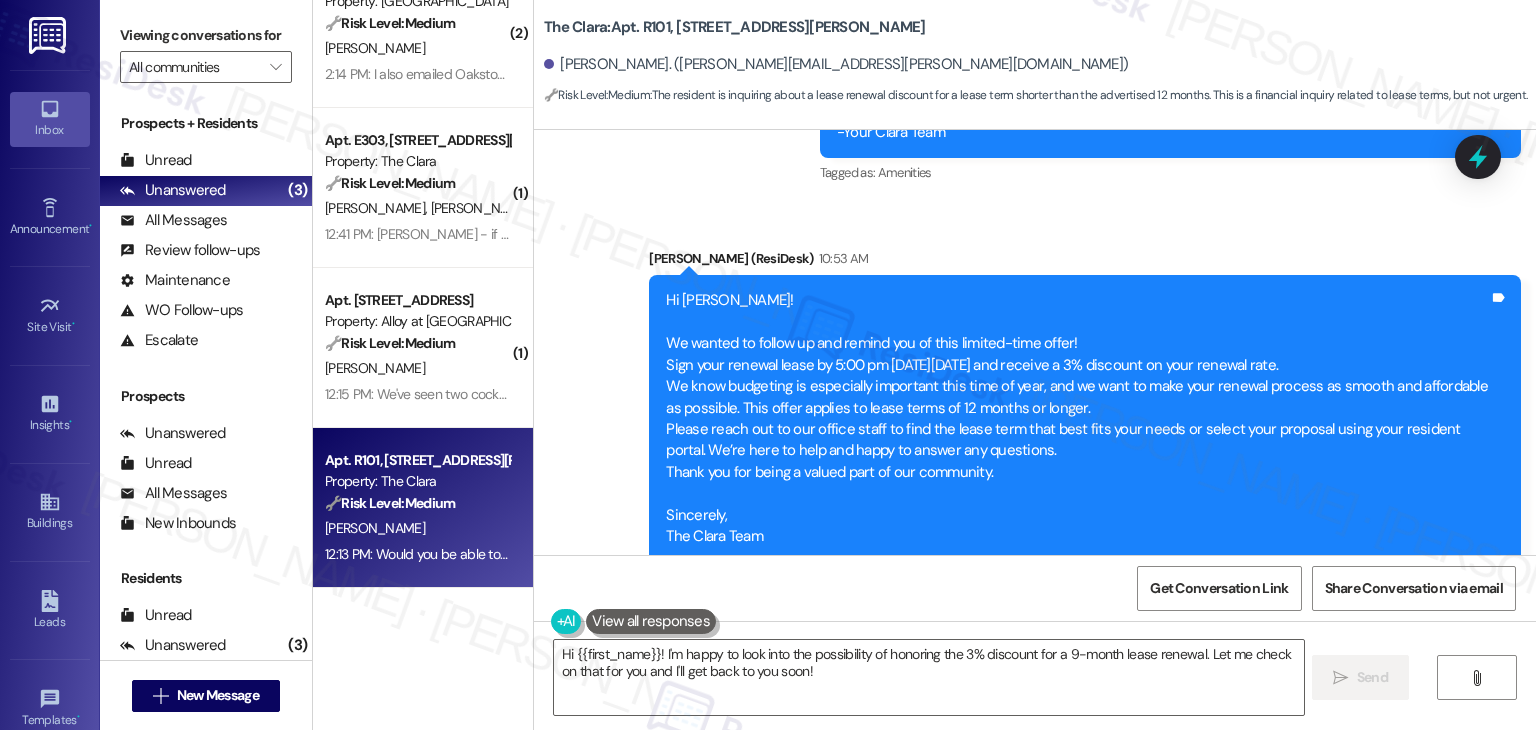 scroll, scrollTop: 32781, scrollLeft: 0, axis: vertical 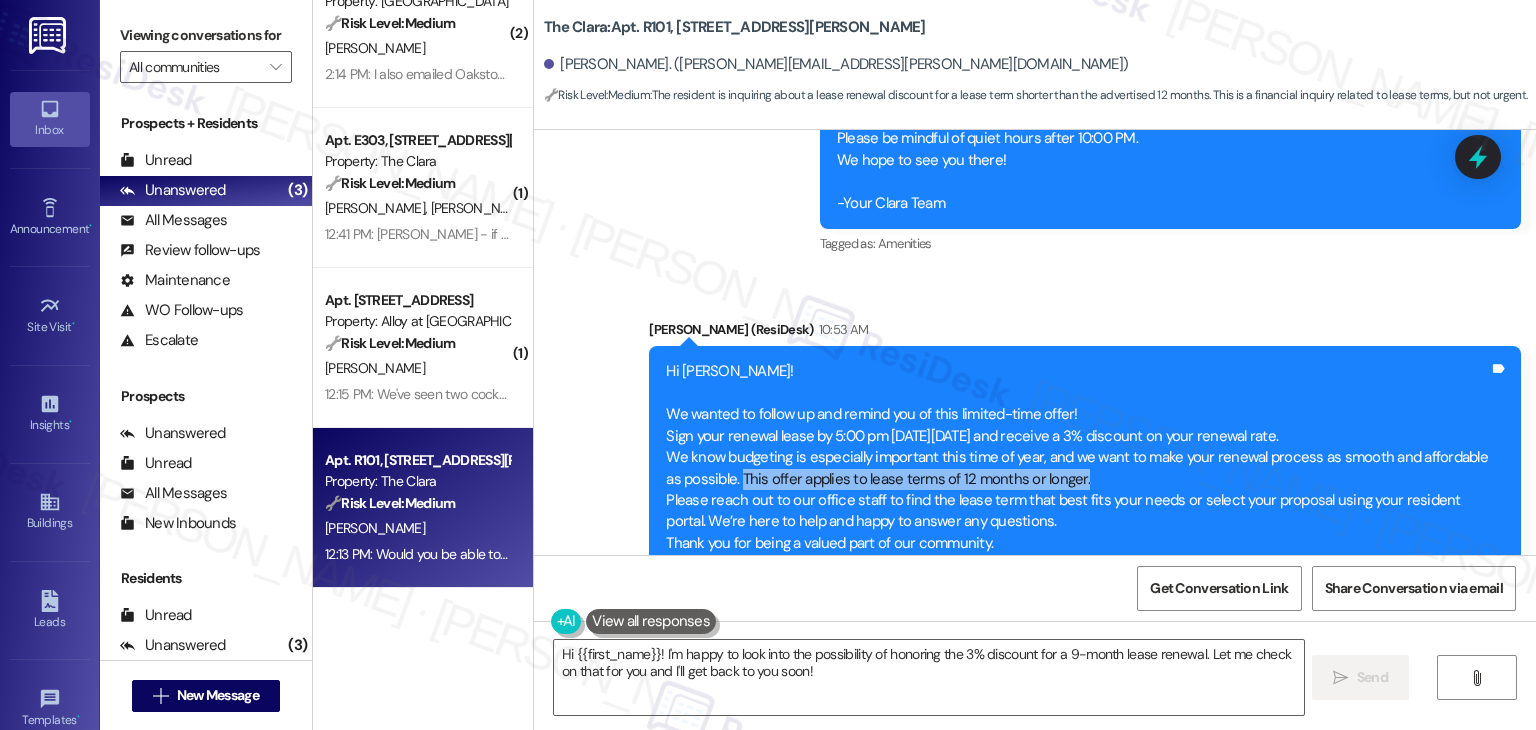 drag, startPoint x: 712, startPoint y: 241, endPoint x: 1081, endPoint y: 241, distance: 369 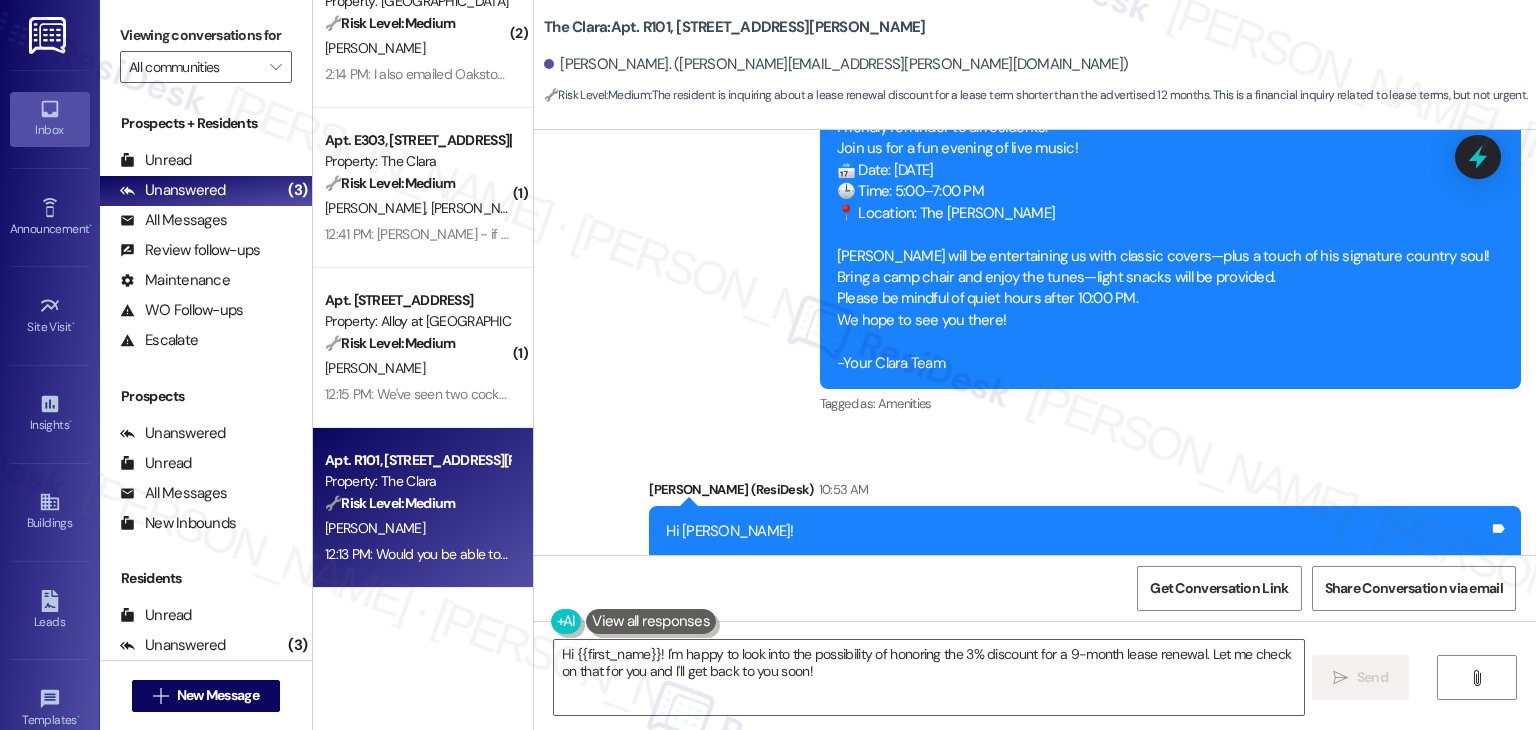 scroll, scrollTop: 32681, scrollLeft: 0, axis: vertical 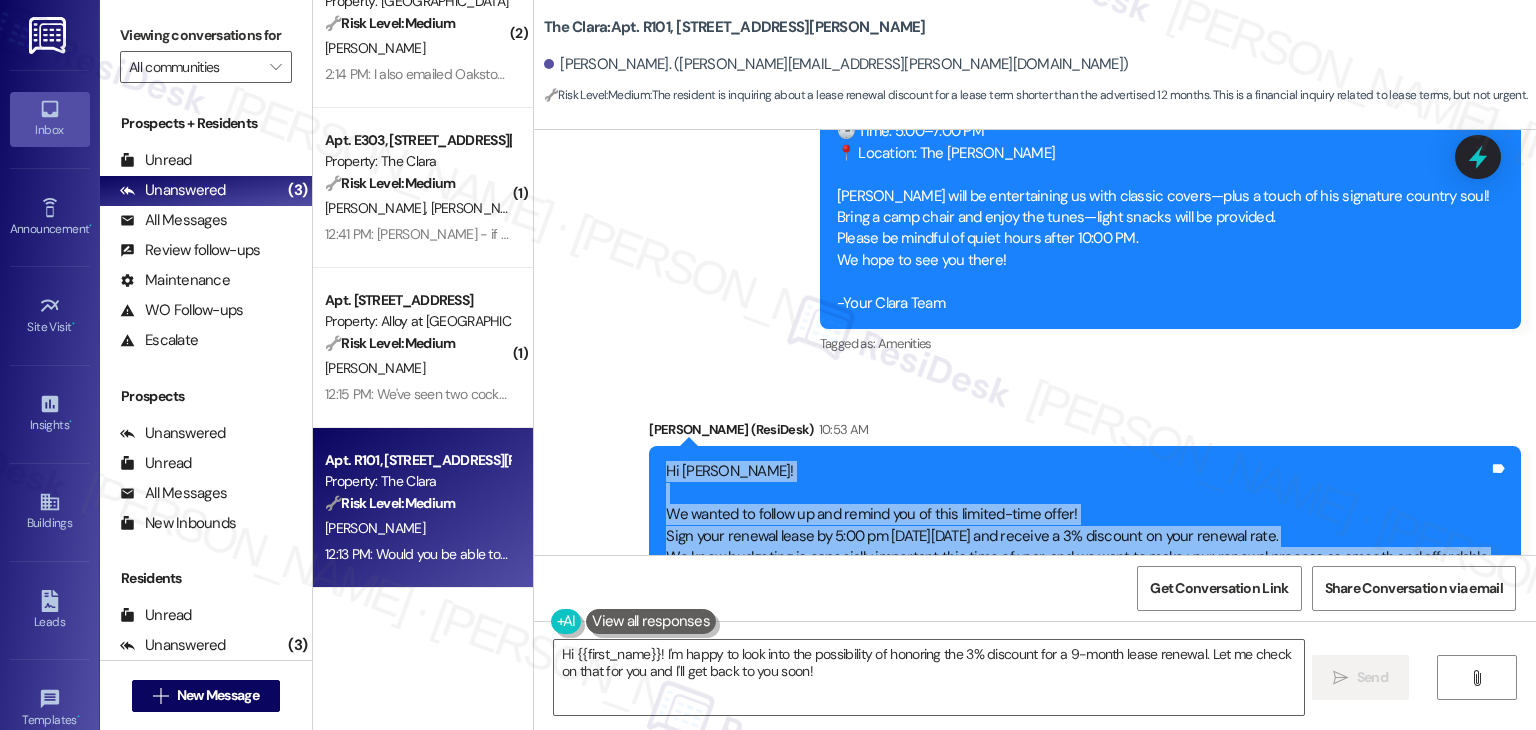 drag, startPoint x: 1003, startPoint y: 405, endPoint x: 652, endPoint y: 220, distance: 396.76944 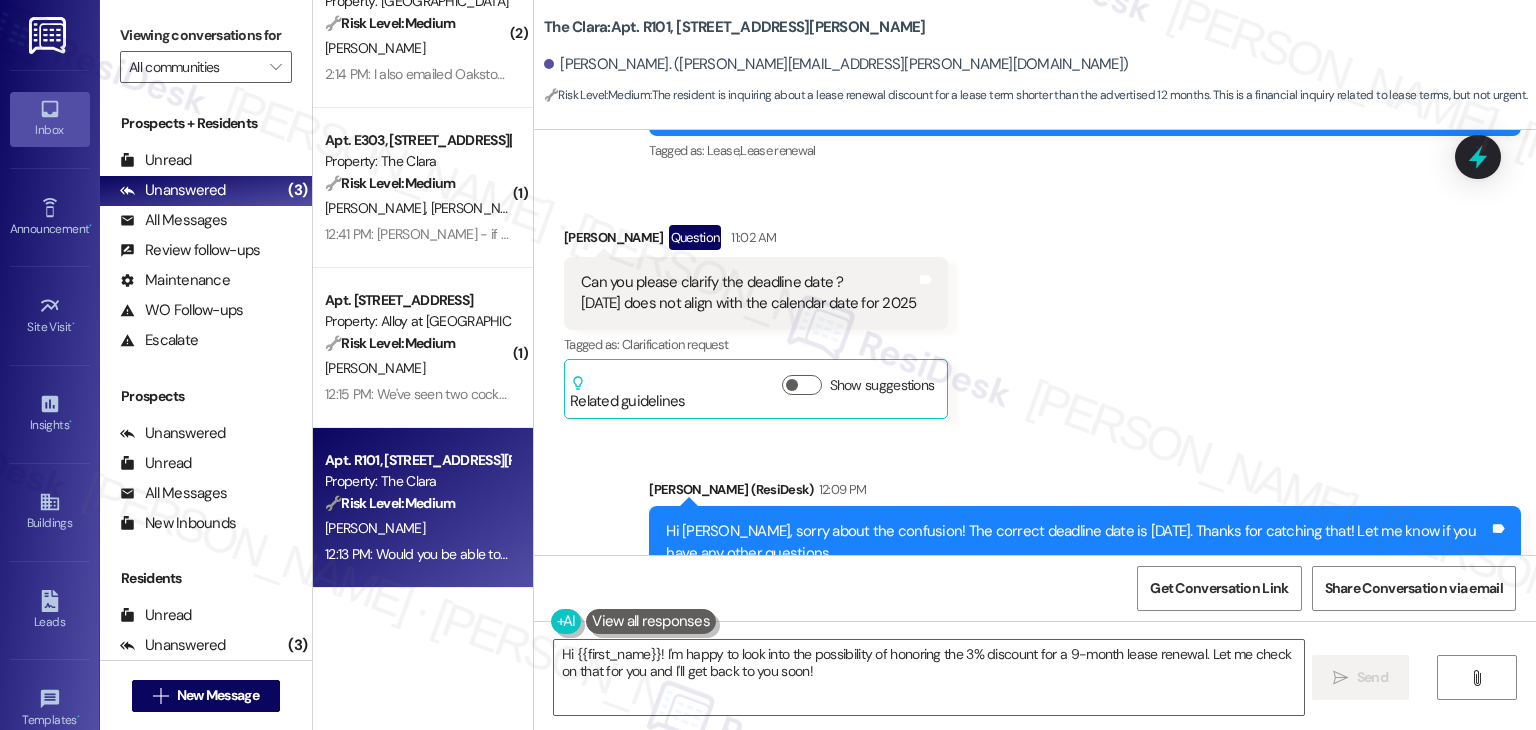 scroll, scrollTop: 33282, scrollLeft: 0, axis: vertical 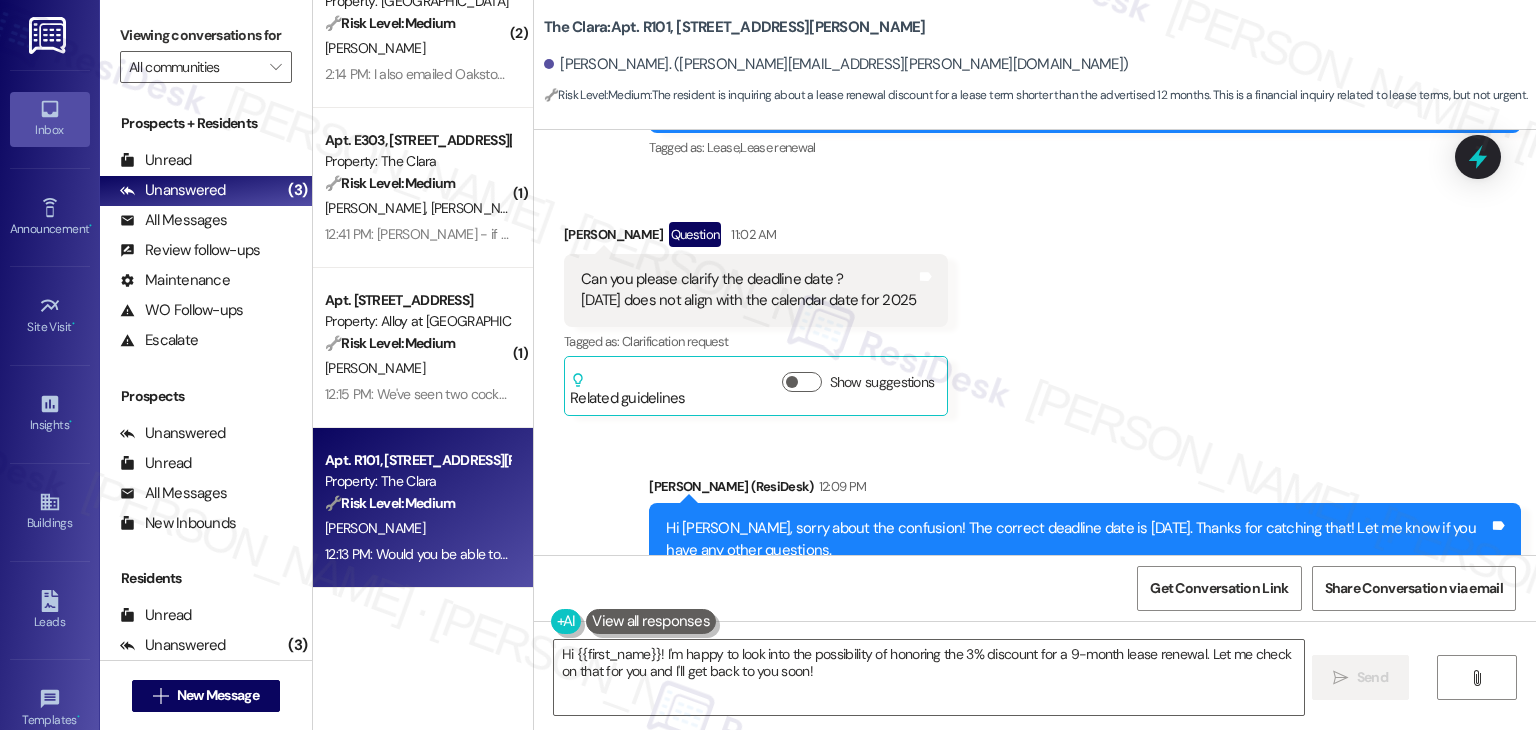 click on "Would you be able to honor same 3% discount if we renewed for 9 months lease term?" at bounding box center (856, 723) 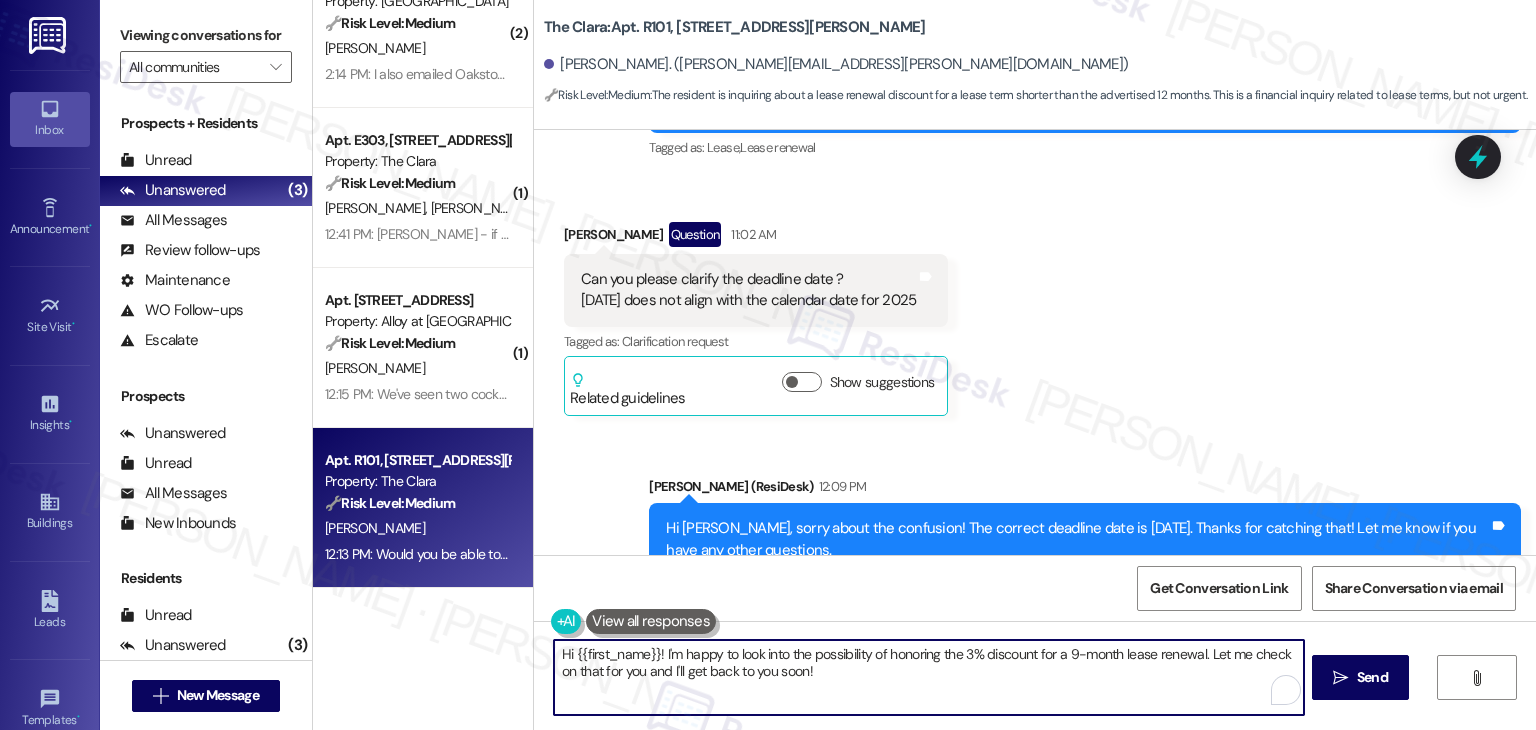 drag, startPoint x: 934, startPoint y: 673, endPoint x: 740, endPoint y: 647, distance: 195.73451 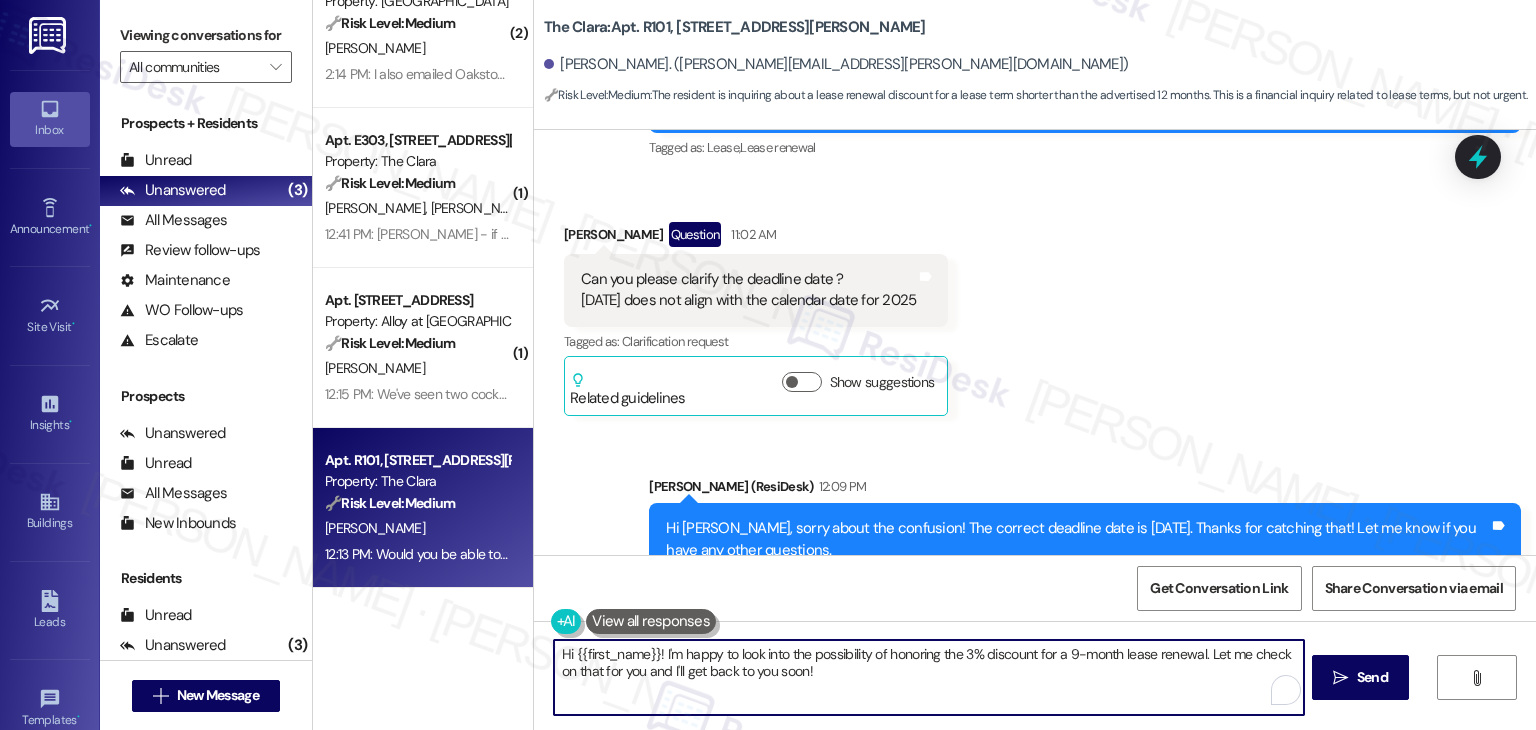 click on "Hi {{first_name}}! I'm happy to look into the possibility of honoring the 3% discount for a 9-month lease renewal. Let me check on that for you and I'll get back to you soon!" at bounding box center [928, 677] 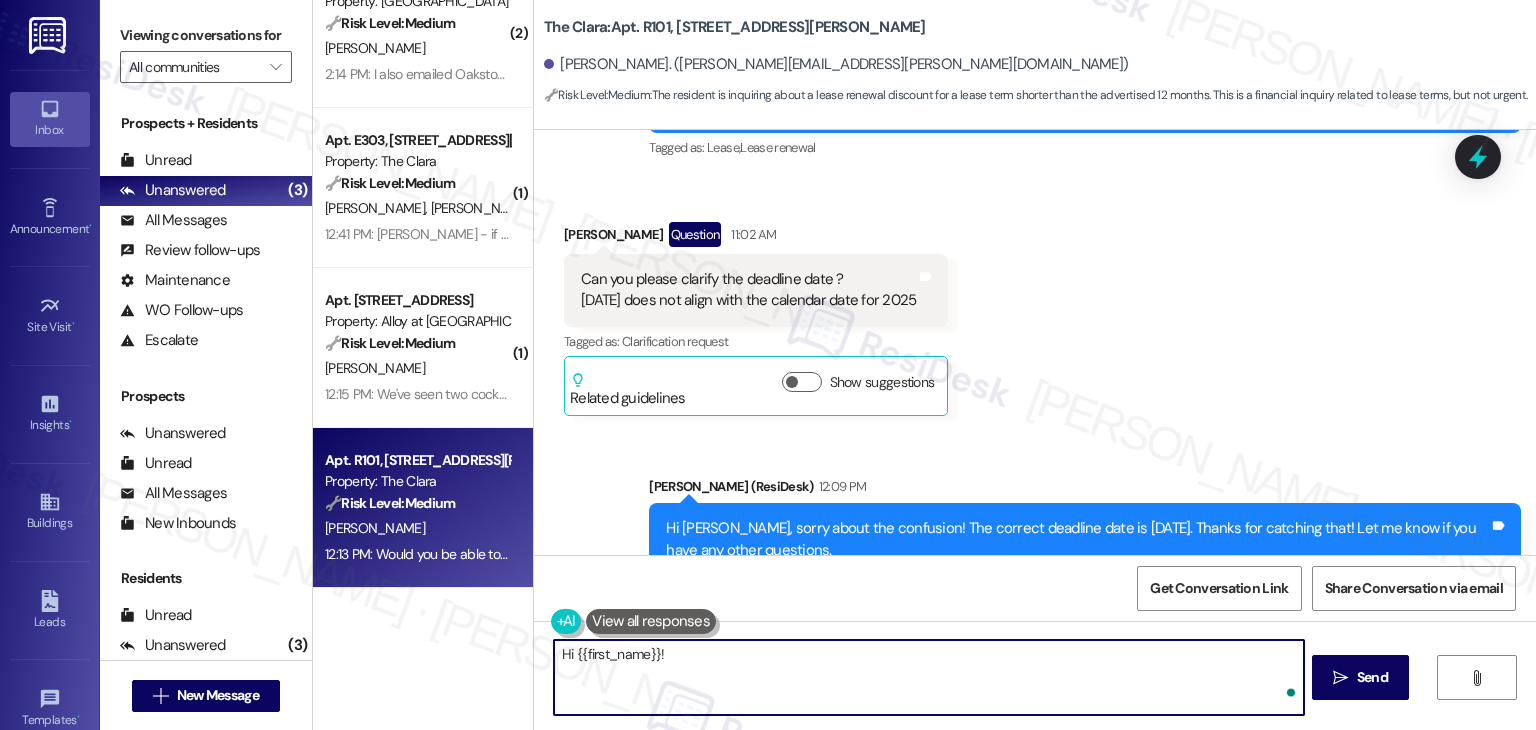 paste on "This offer applies to lease terms of 12 months or longer, so unfortunately, the 3% discount wouldn't apply to a 9-month renewal." 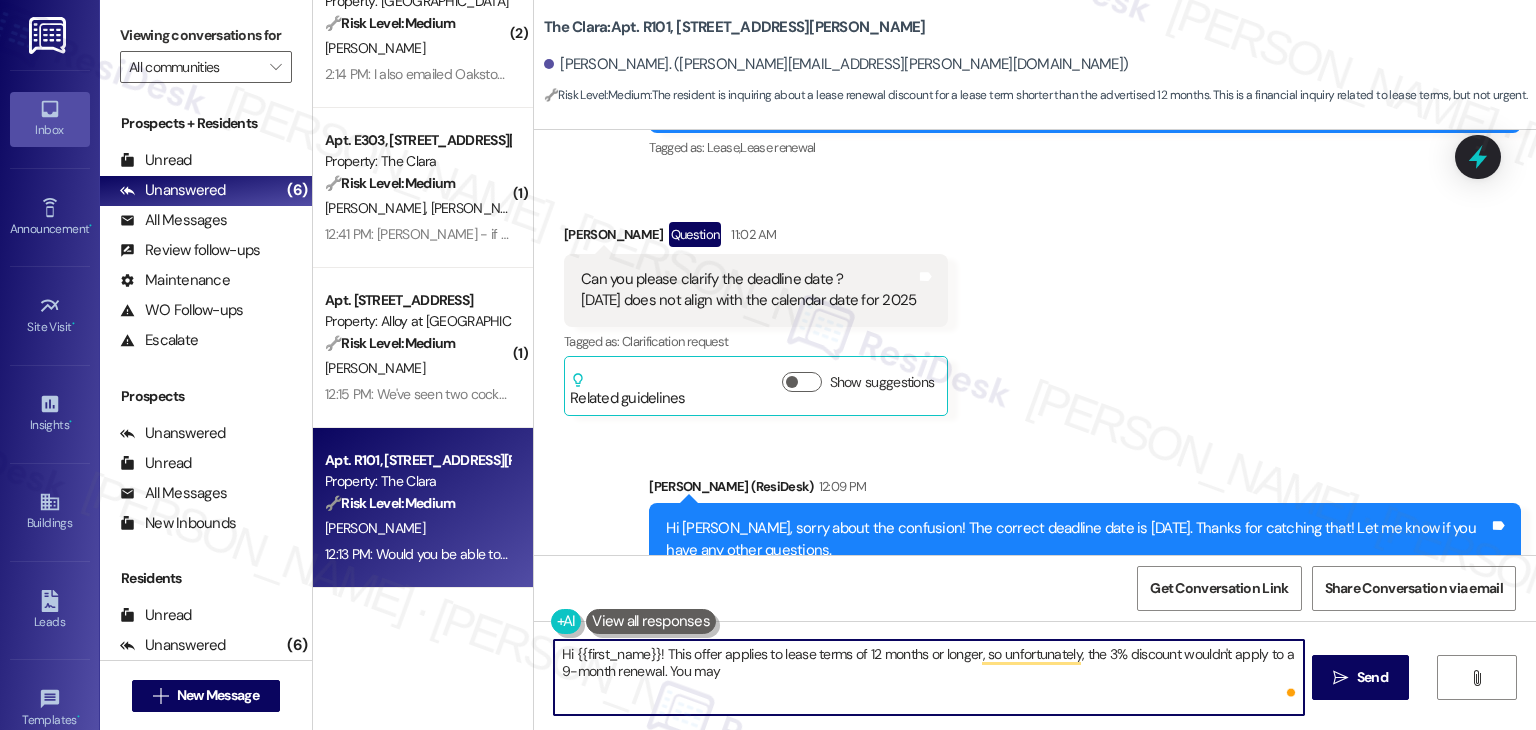paste on "reach out to the leasing office if you’d like to explore other options" 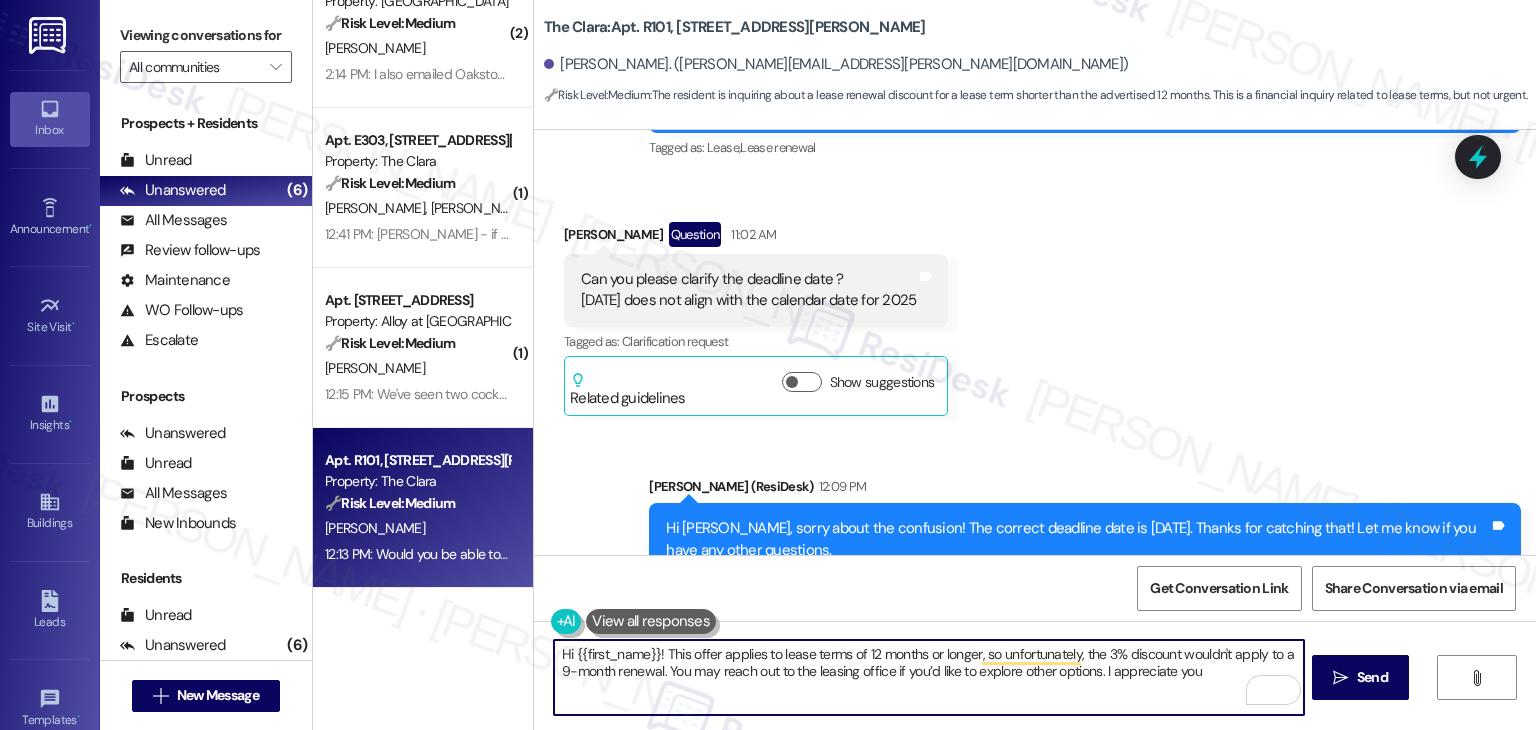 click on "Hi {{first_name}}! This offer applies to lease terms of 12 months or longer, so unfortunately, the 3% discount wouldn't apply to a 9-month renewal. You may reach out to the leasing office if you’d like to explore other options. I appreciate you" at bounding box center (928, 677) 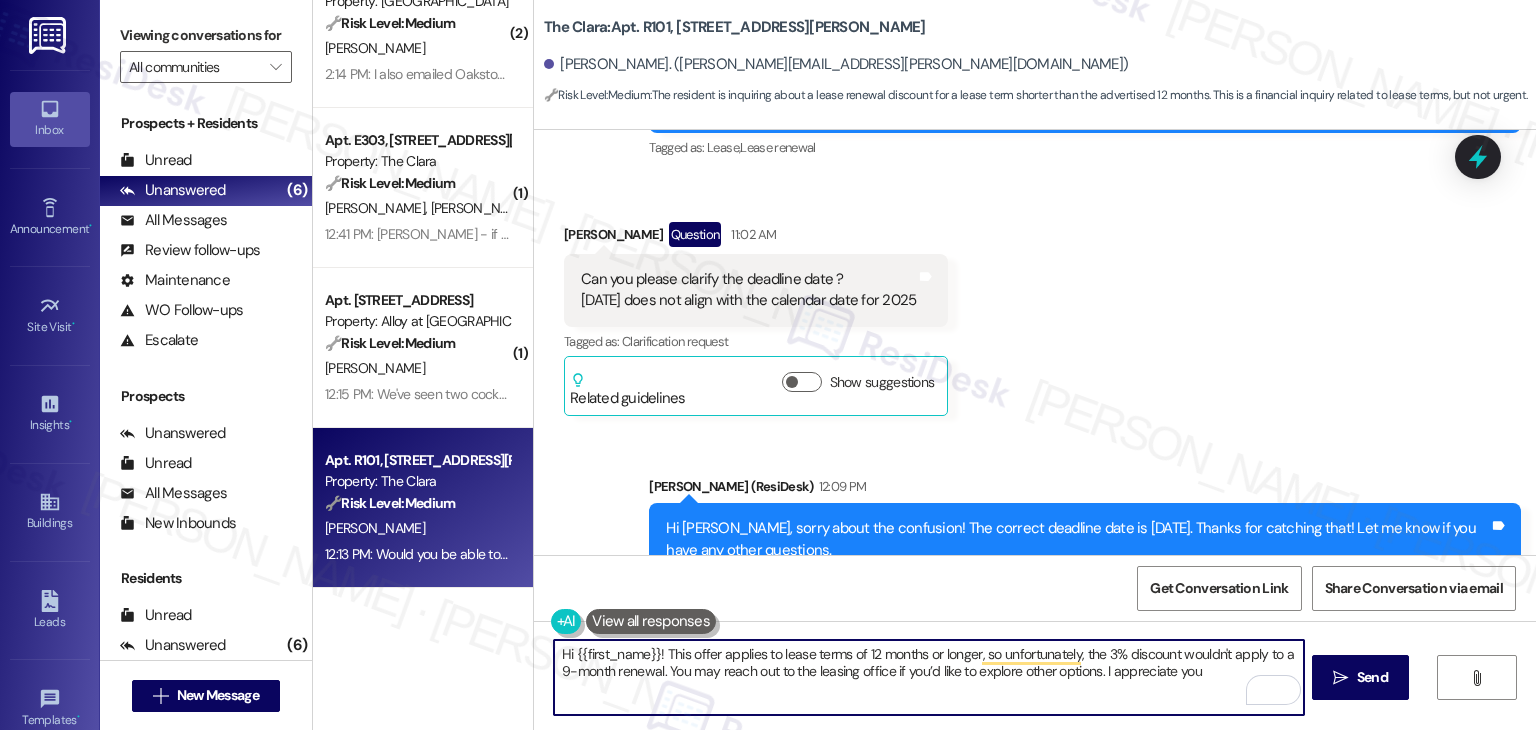 drag, startPoint x: 1198, startPoint y: 667, endPoint x: 1116, endPoint y: 670, distance: 82.05486 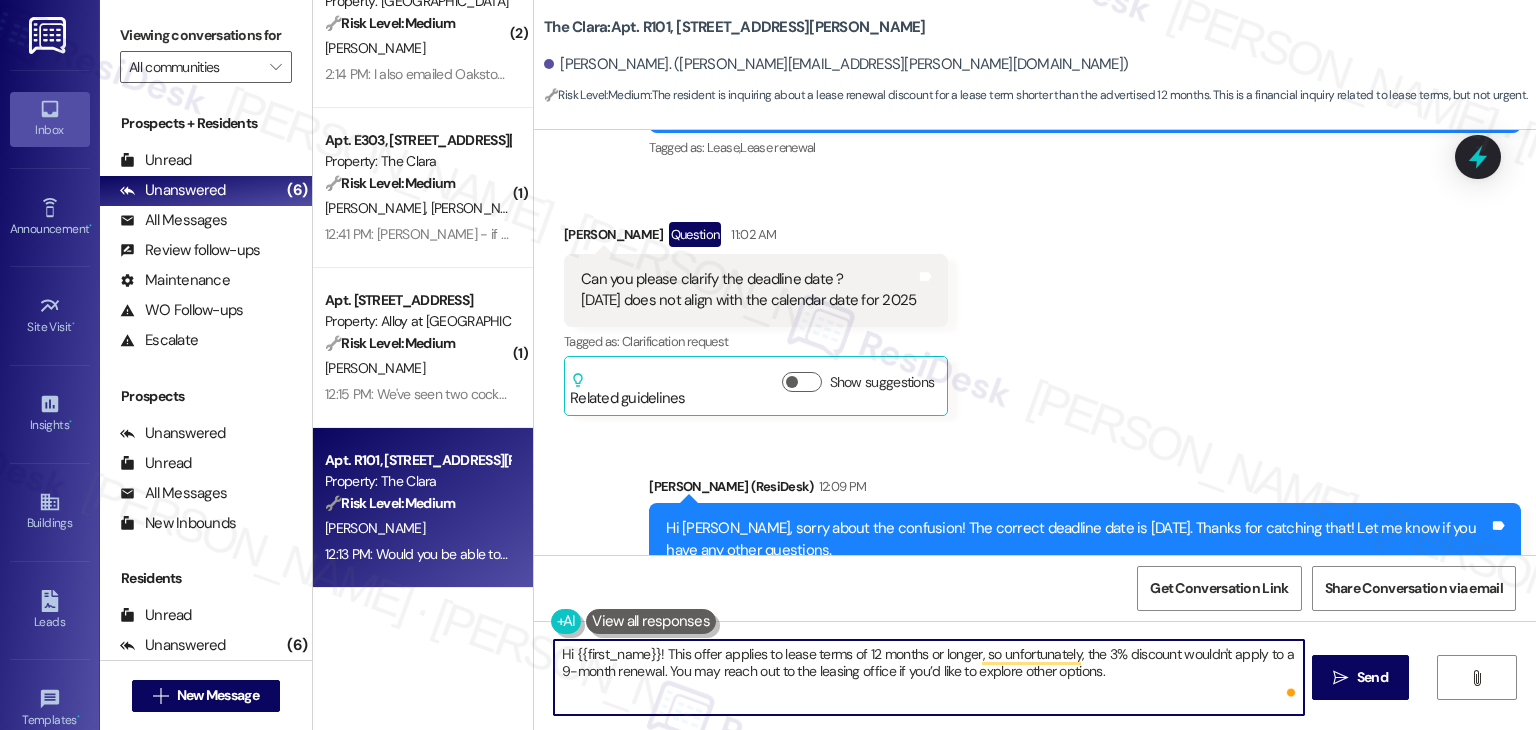 paste on "Let us know if there's anything else we can assist you with!" 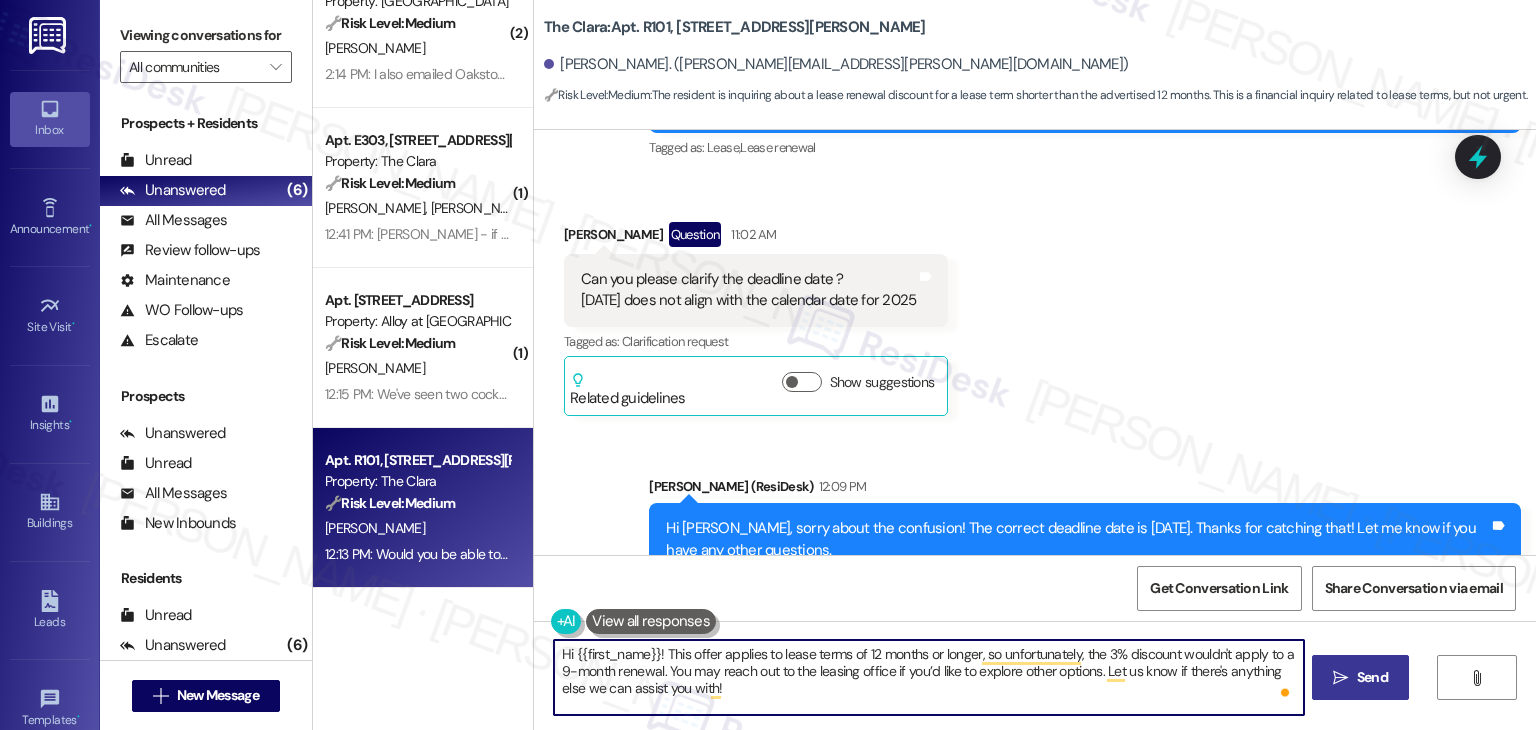 type on "Hi {{first_name}}! This offer applies to lease terms of 12 months or longer, so unfortunately, the 3% discount wouldn't apply to a 9-month renewal. You may reach out to the leasing office if you’d like to explore other options. Let us know if there's anything else we can assist you with!" 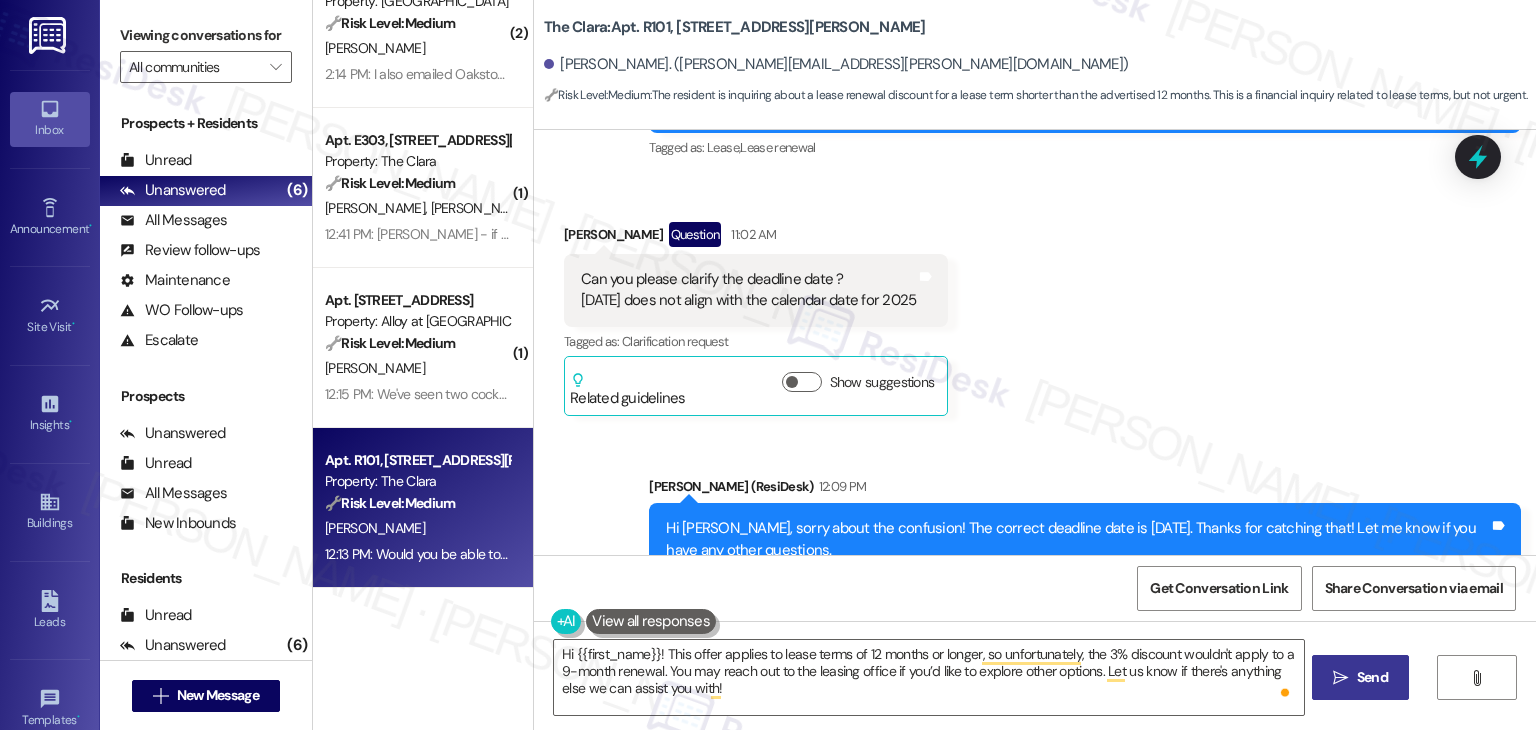 click on " Send" at bounding box center [1360, 677] 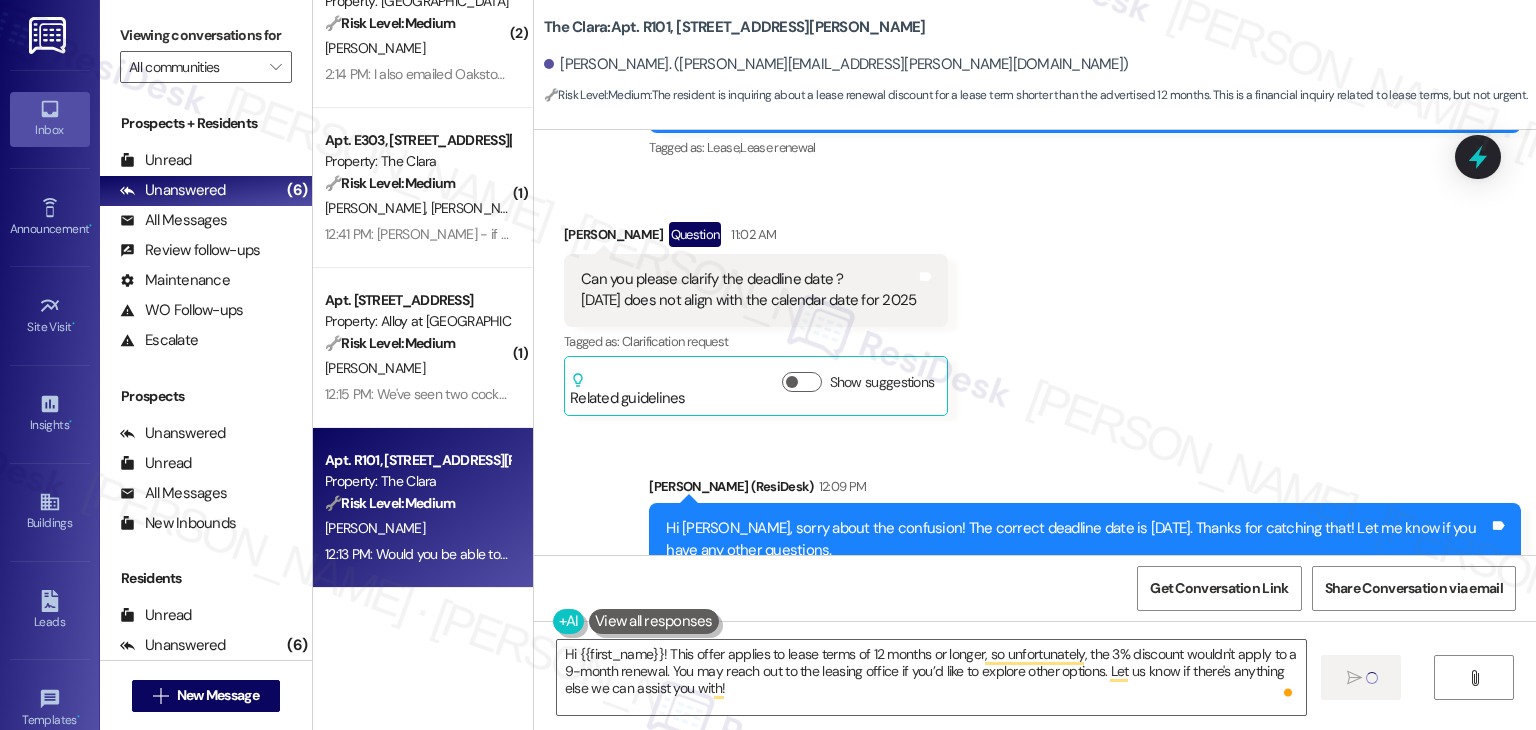 type 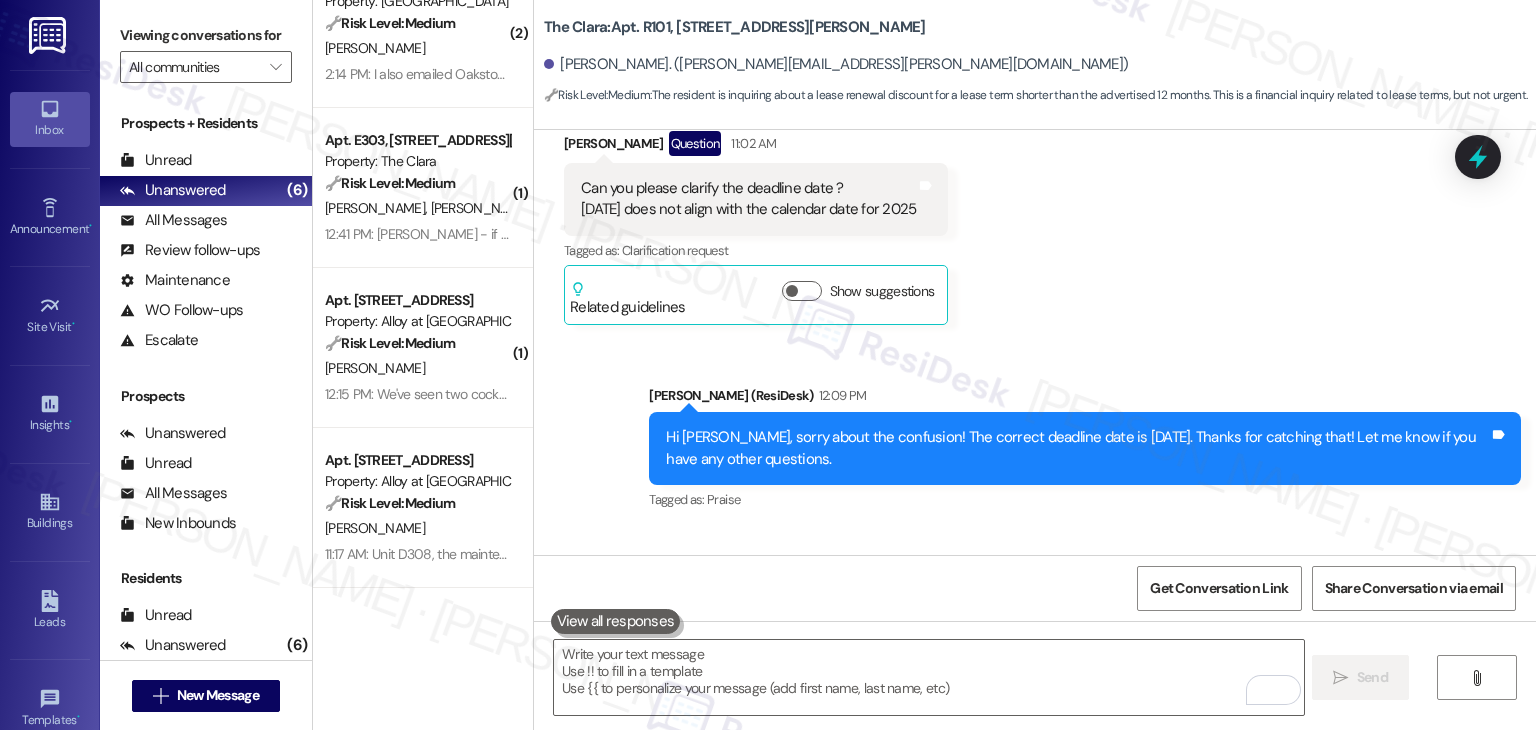 scroll, scrollTop: 33464, scrollLeft: 0, axis: vertical 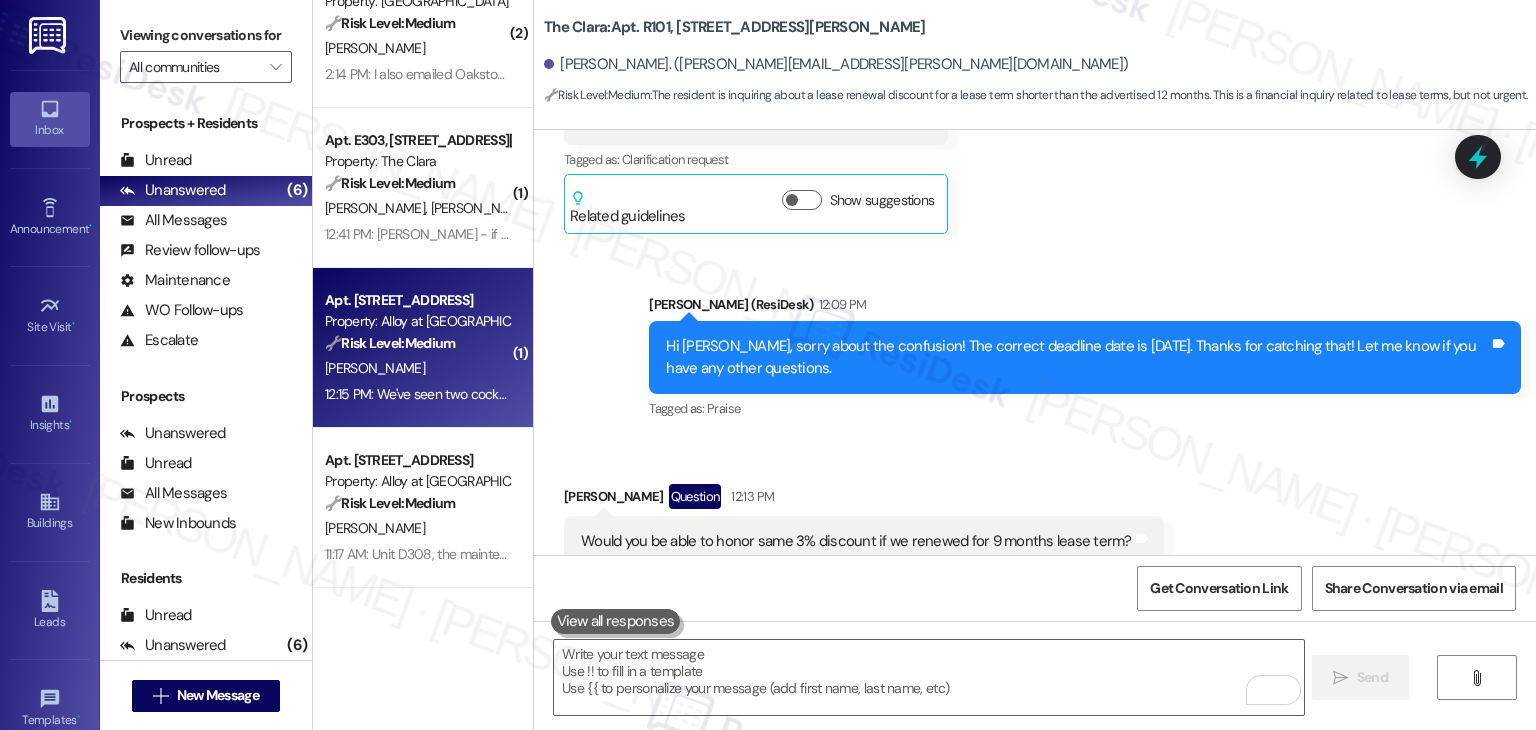 click on "12:15 PM: We've seen two cockroaches in our bathroom. When will the pest control people be back?
Also, we keep getting emails that the pool is closed. None that it is open and yet we see people using it. Any update?  12:15 PM: We've seen two cockroaches in our bathroom. When will the pest control people be back?
Also, we keep getting emails that the pool is closed. None that it is open and yet we see people using it. Any update?" at bounding box center (417, 394) 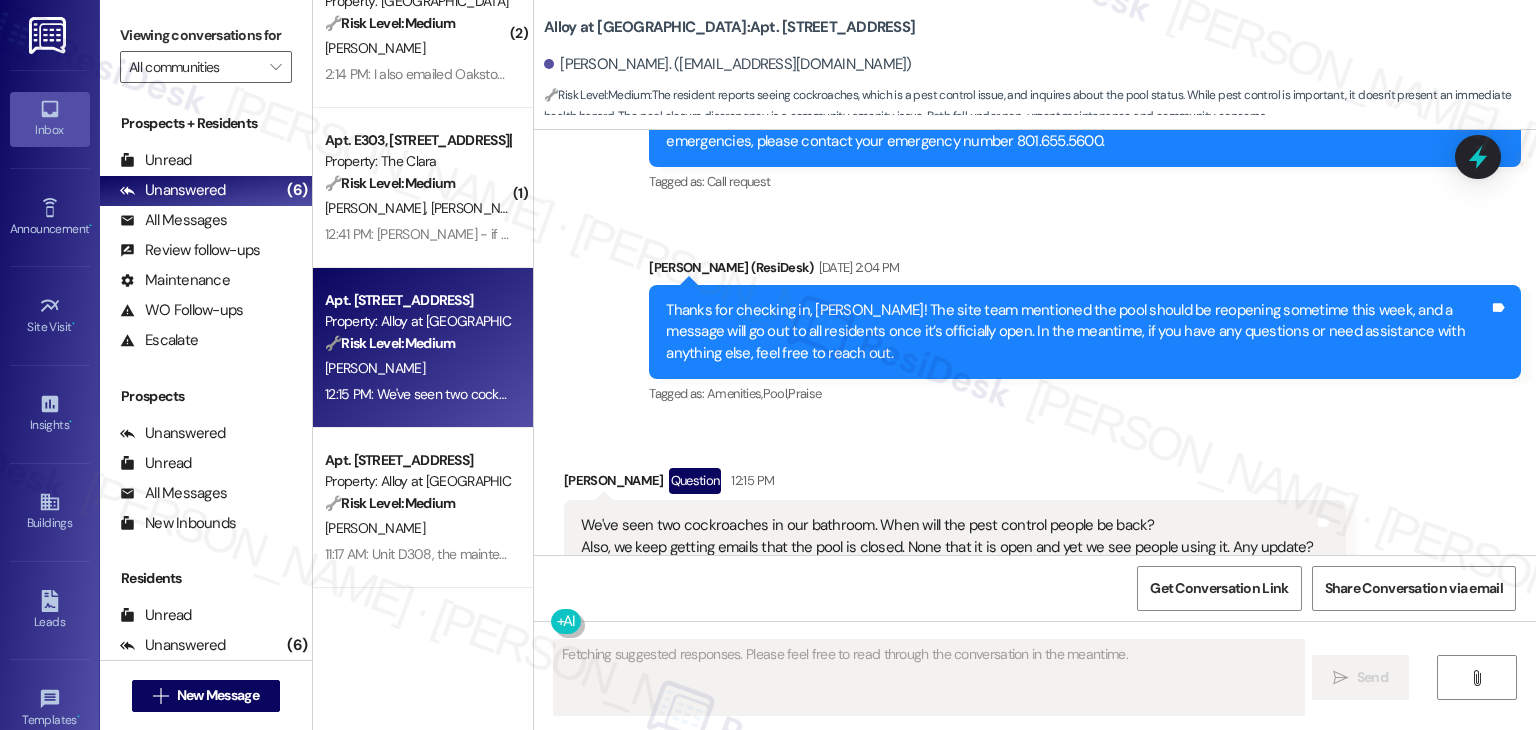 scroll, scrollTop: 22191, scrollLeft: 0, axis: vertical 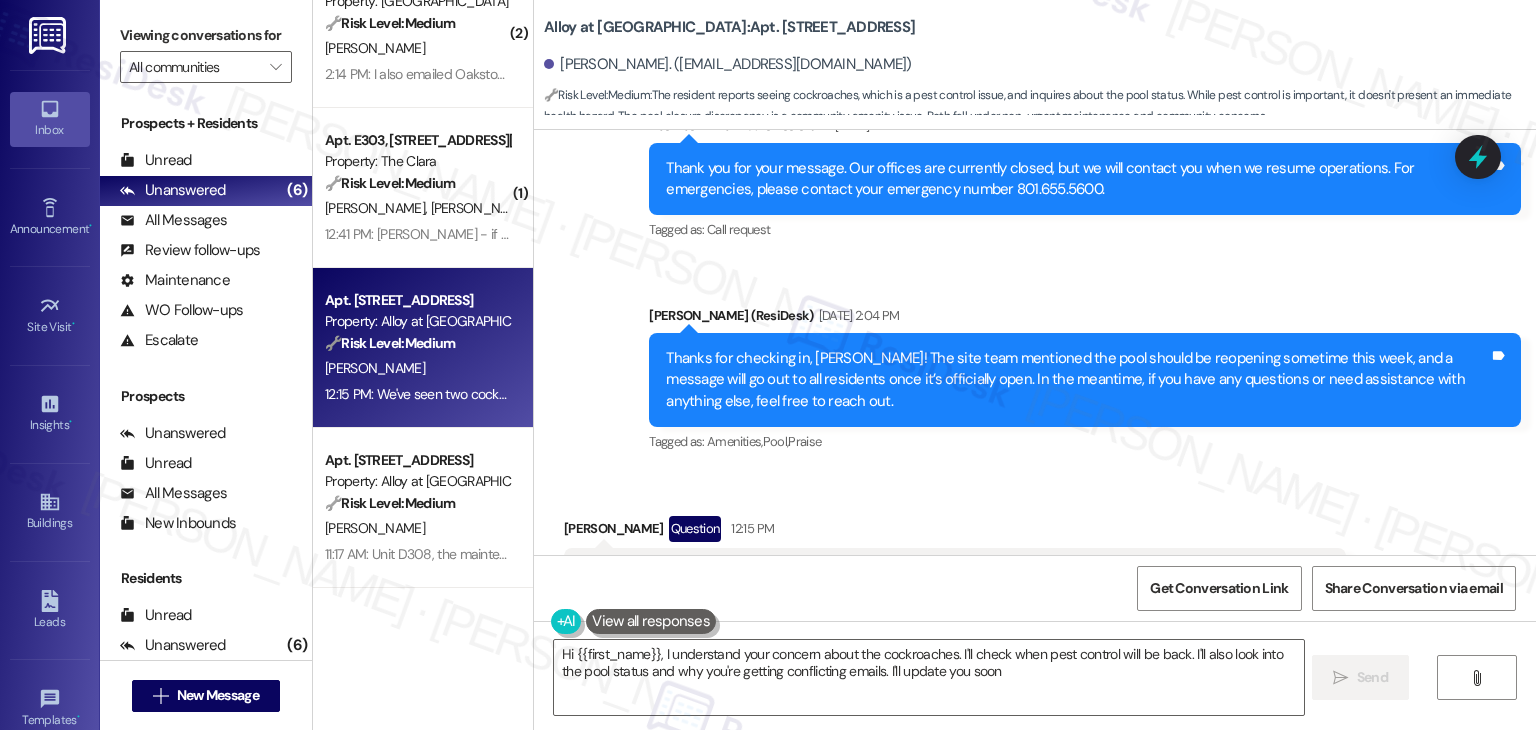 type on "Hi {{first_name}}, I understand your concern about the cockroaches. I'll check when pest control will be back. I'll also look into the pool status and why you're getting conflicting emails. I'll update you soon!" 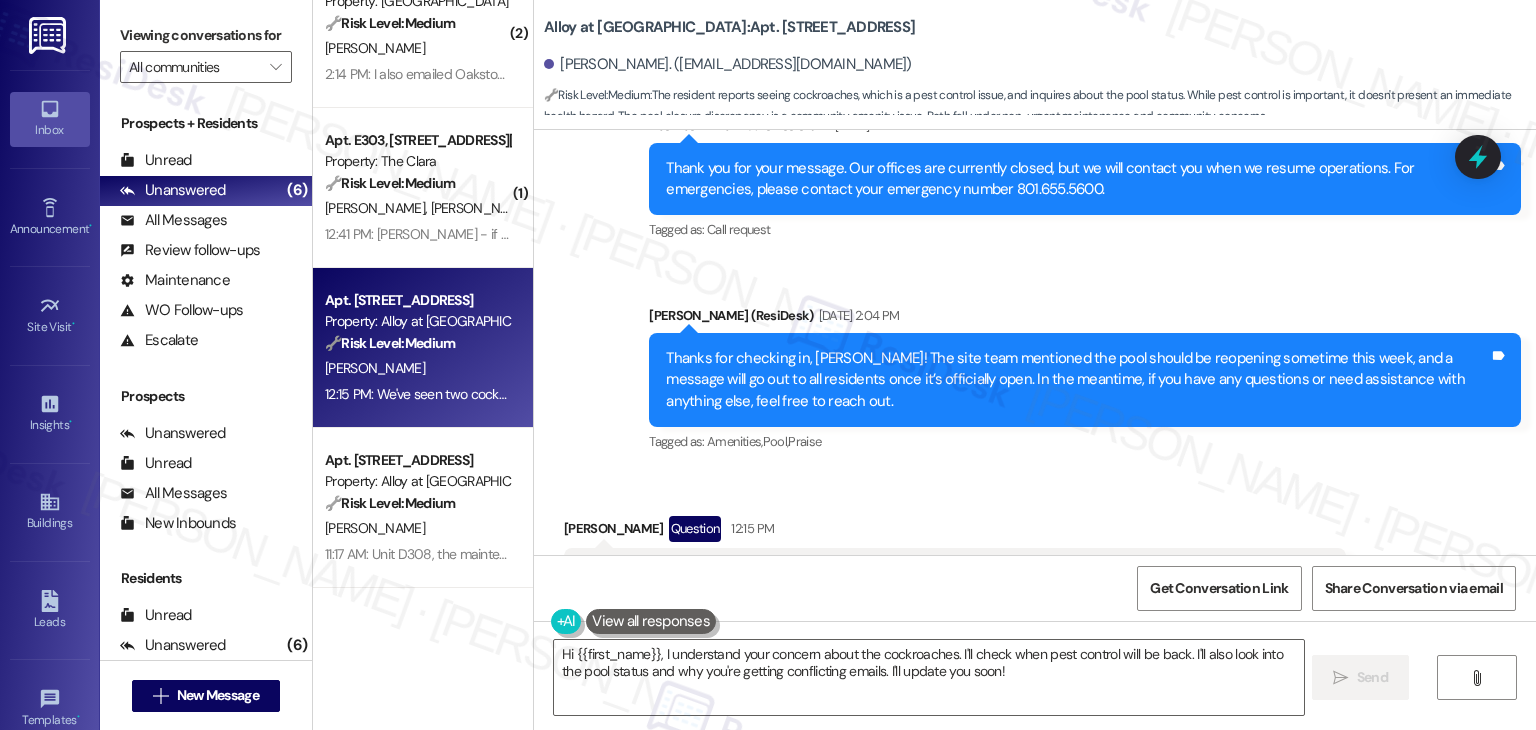 click on "Related guidelines Hide Suggestions" at bounding box center (871, 680) 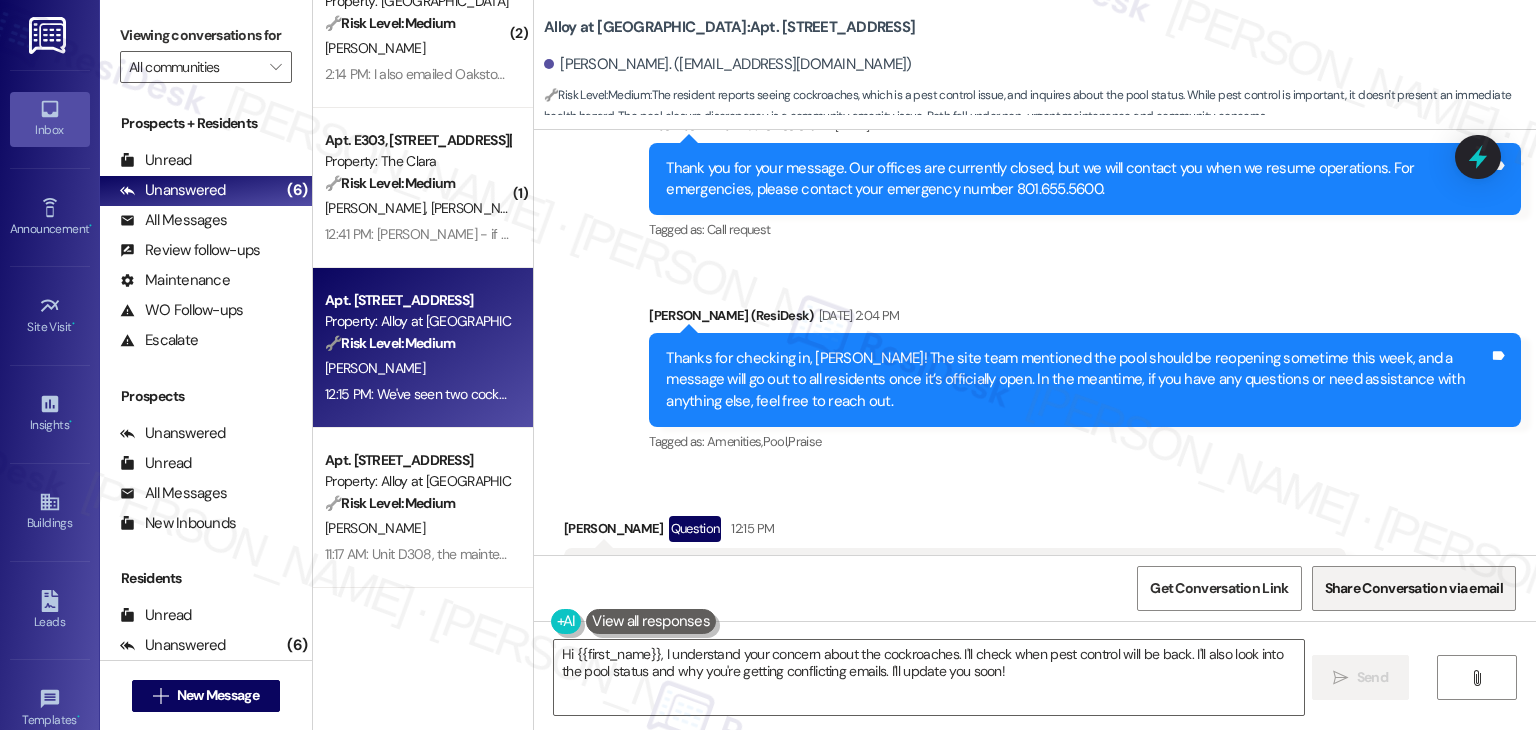 scroll, scrollTop: 22099, scrollLeft: 0, axis: vertical 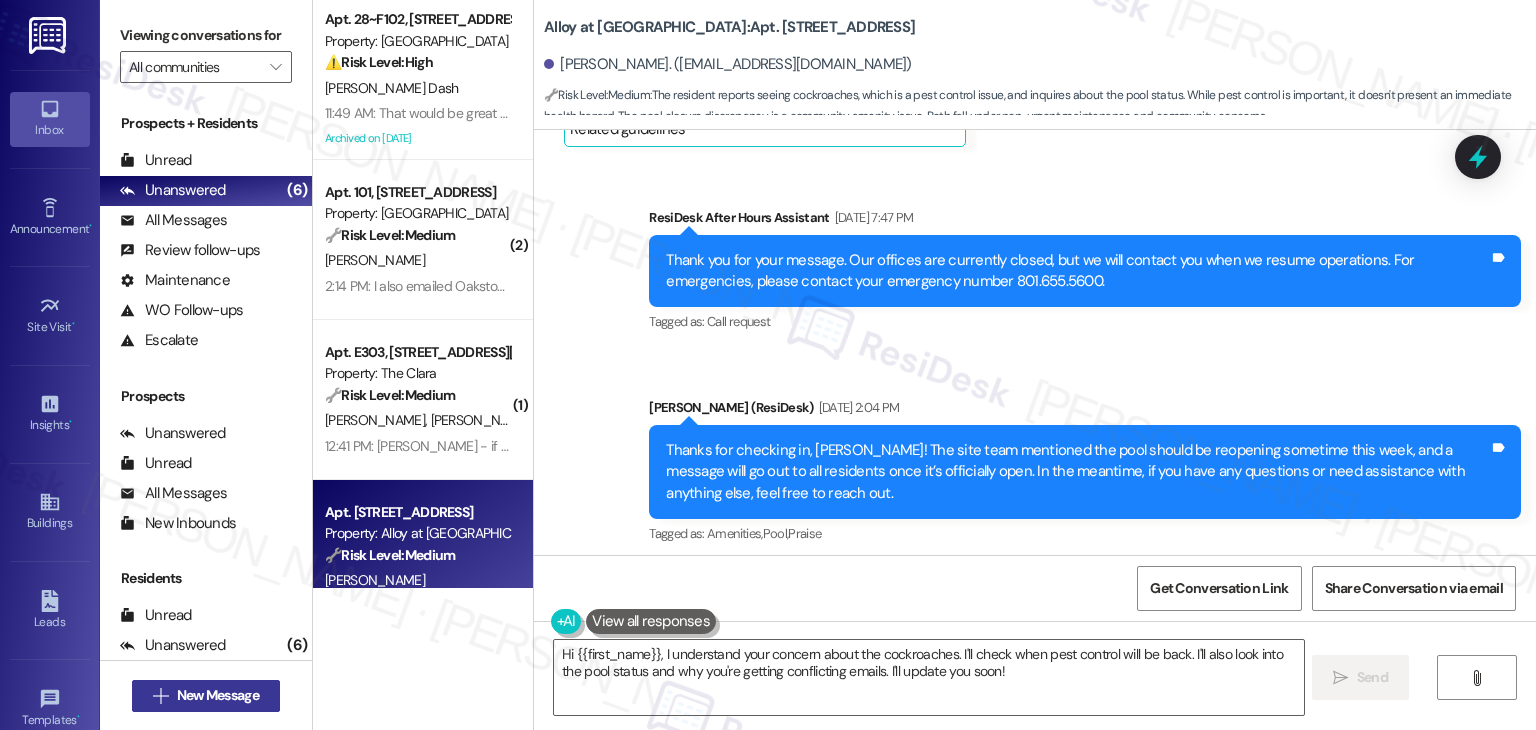 click on "New Message" at bounding box center [218, 695] 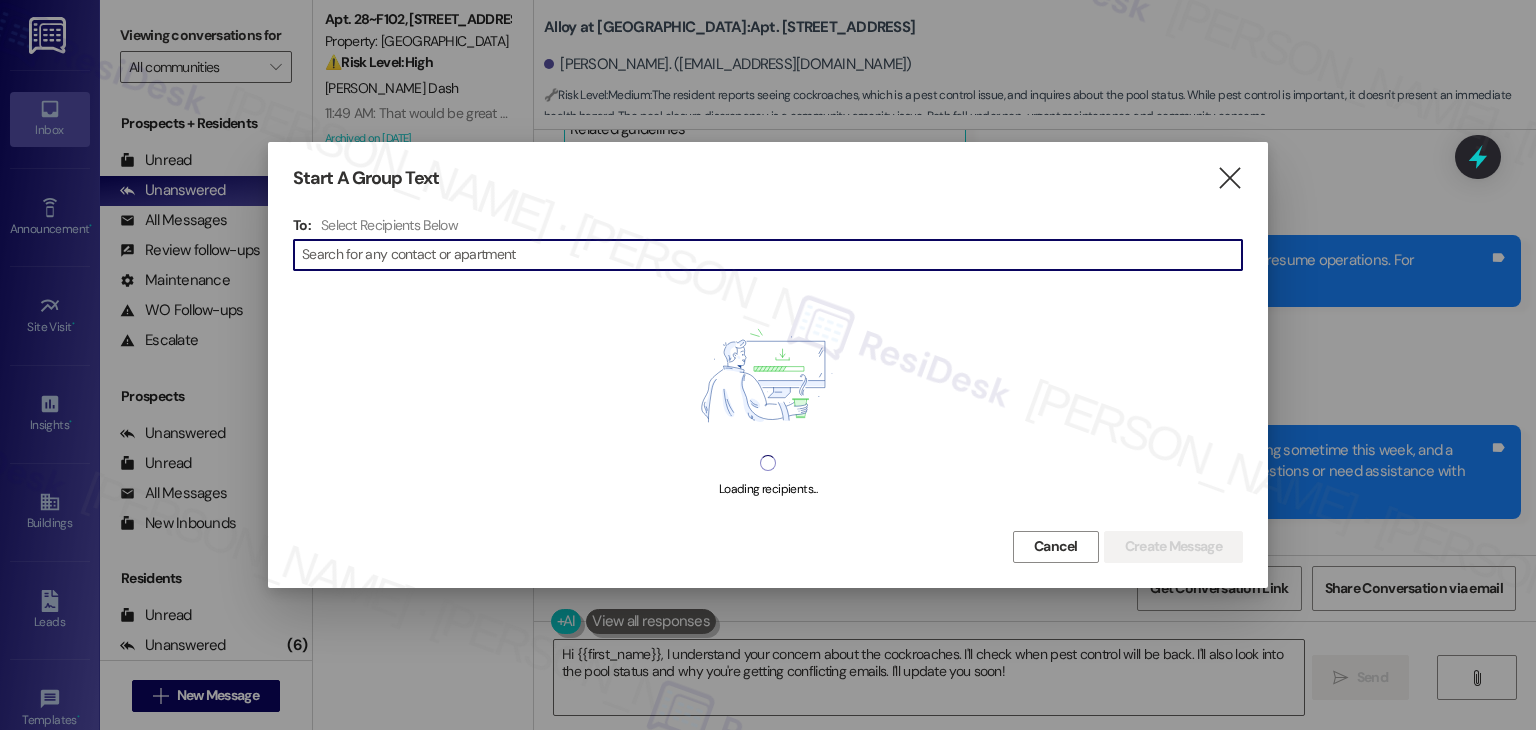 paste on "[PERSON_NAME]" 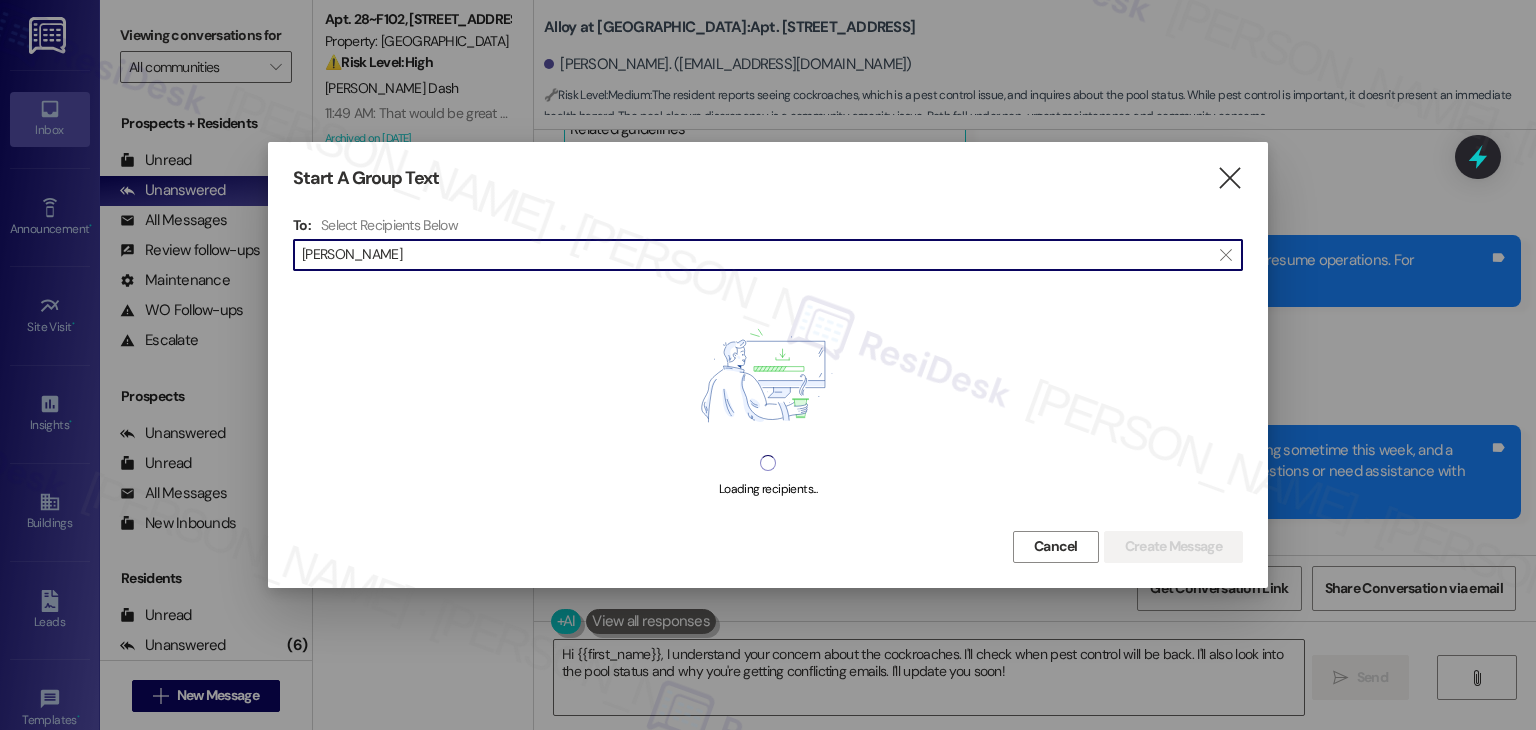 click on "[PERSON_NAME]" at bounding box center (756, 255) 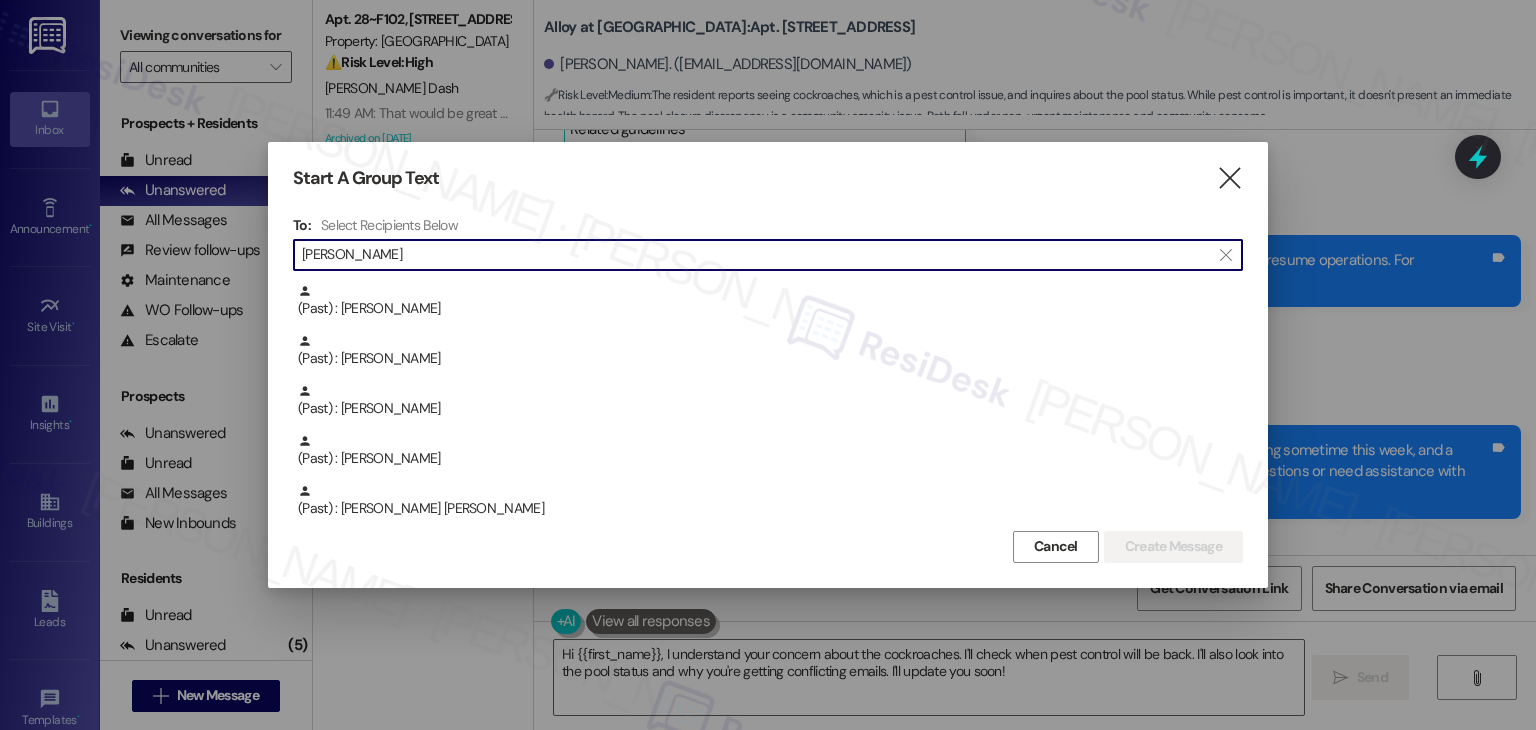 scroll, scrollTop: 2149, scrollLeft: 0, axis: vertical 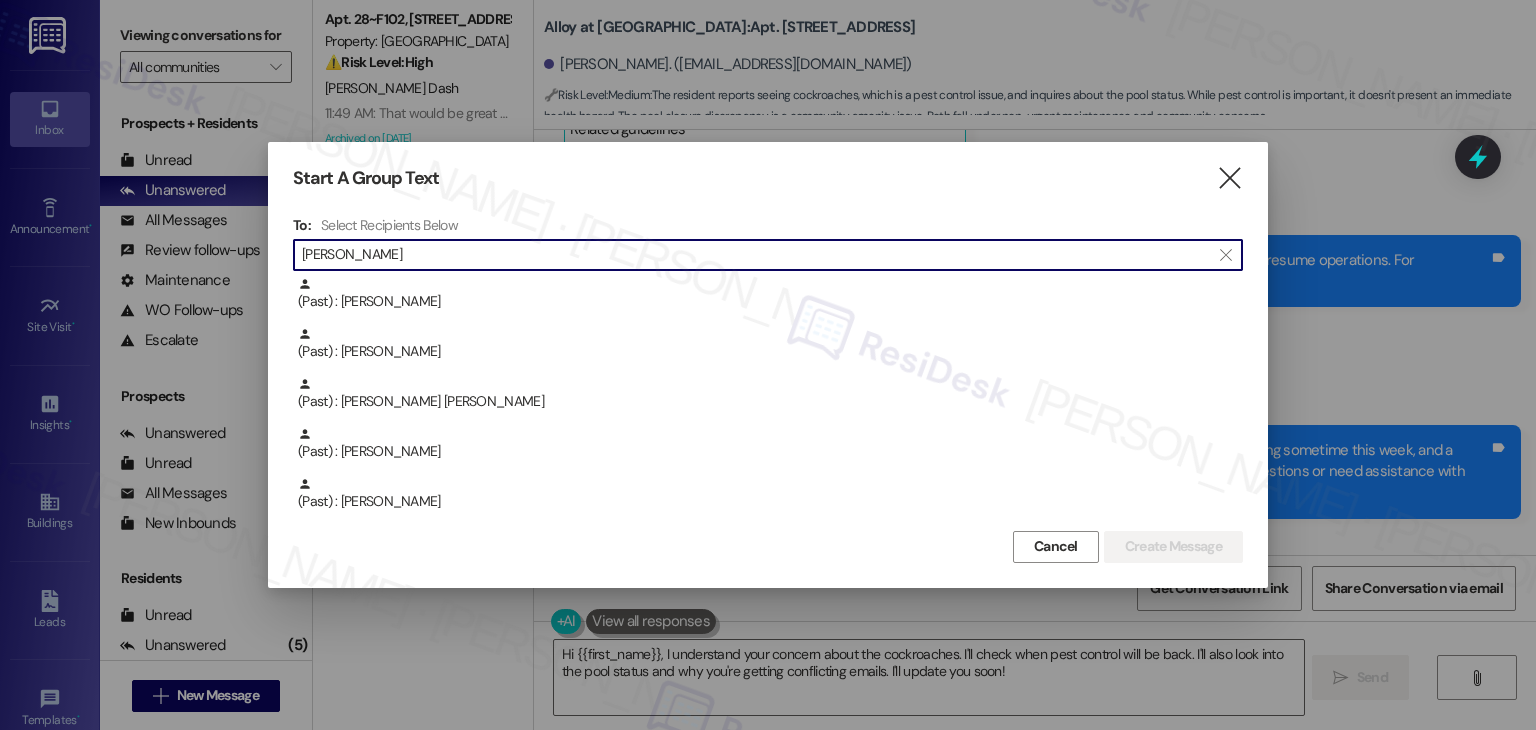 drag, startPoint x: 363, startPoint y: 249, endPoint x: 274, endPoint y: 245, distance: 89.08984 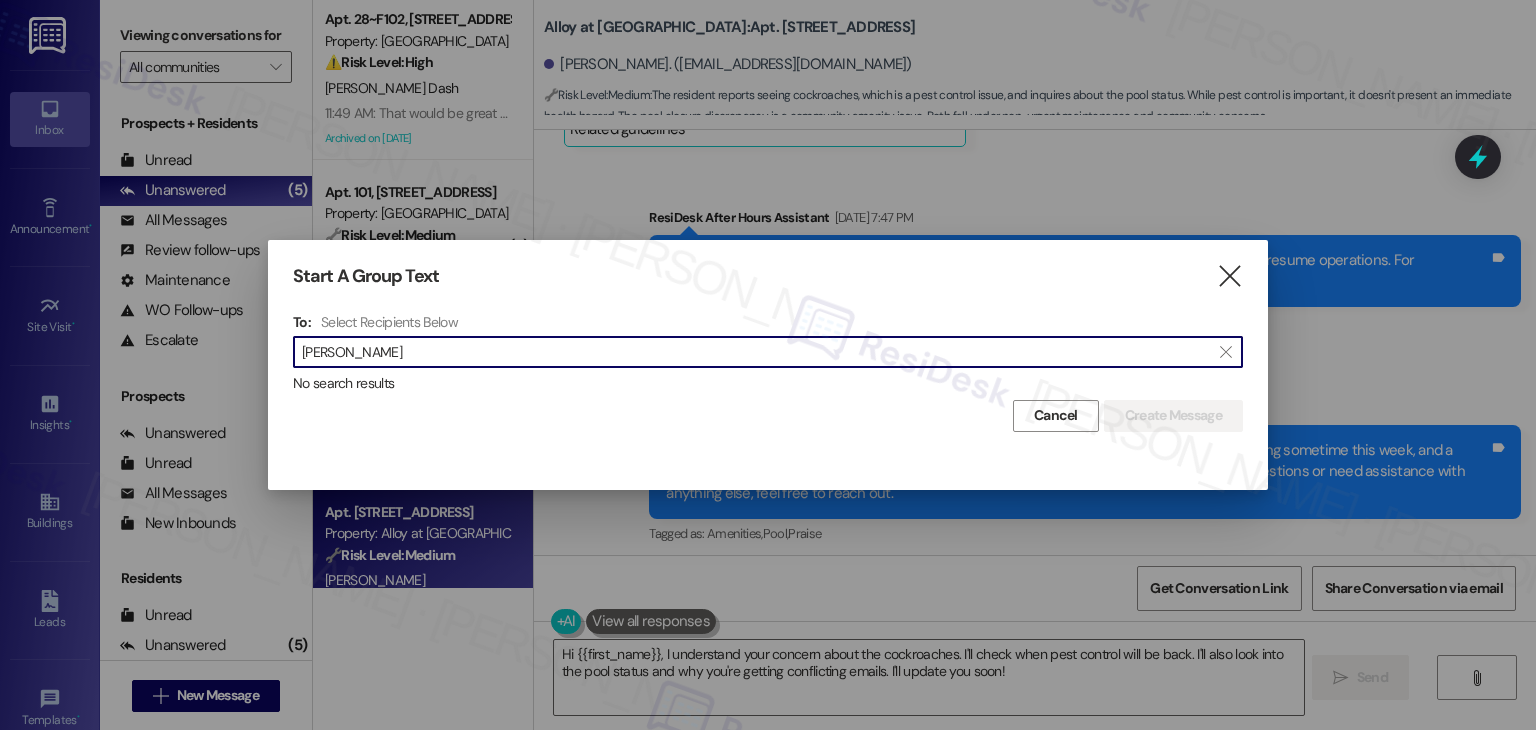 click on "[PERSON_NAME]" at bounding box center [756, 352] 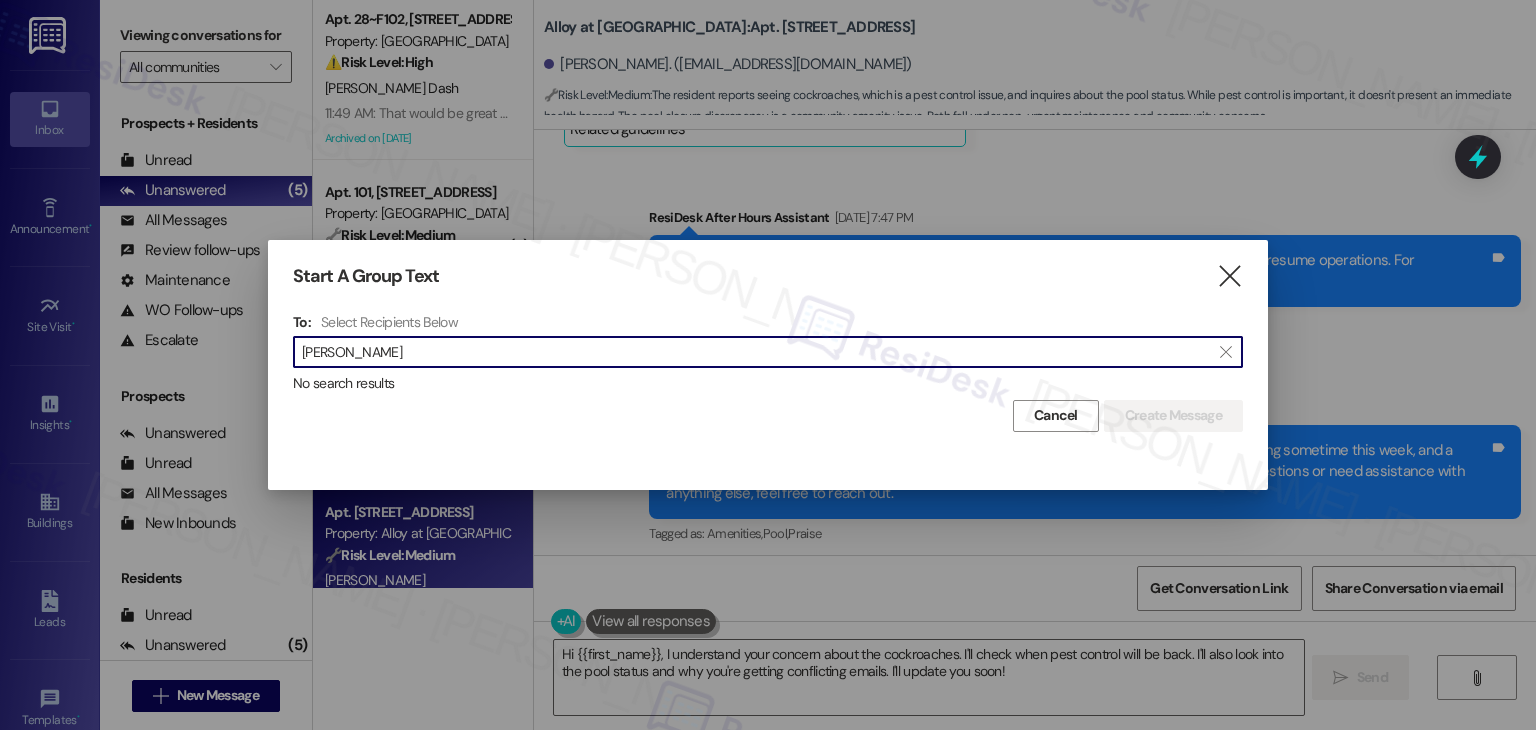 drag, startPoint x: 389, startPoint y: 353, endPoint x: 288, endPoint y: 349, distance: 101.07918 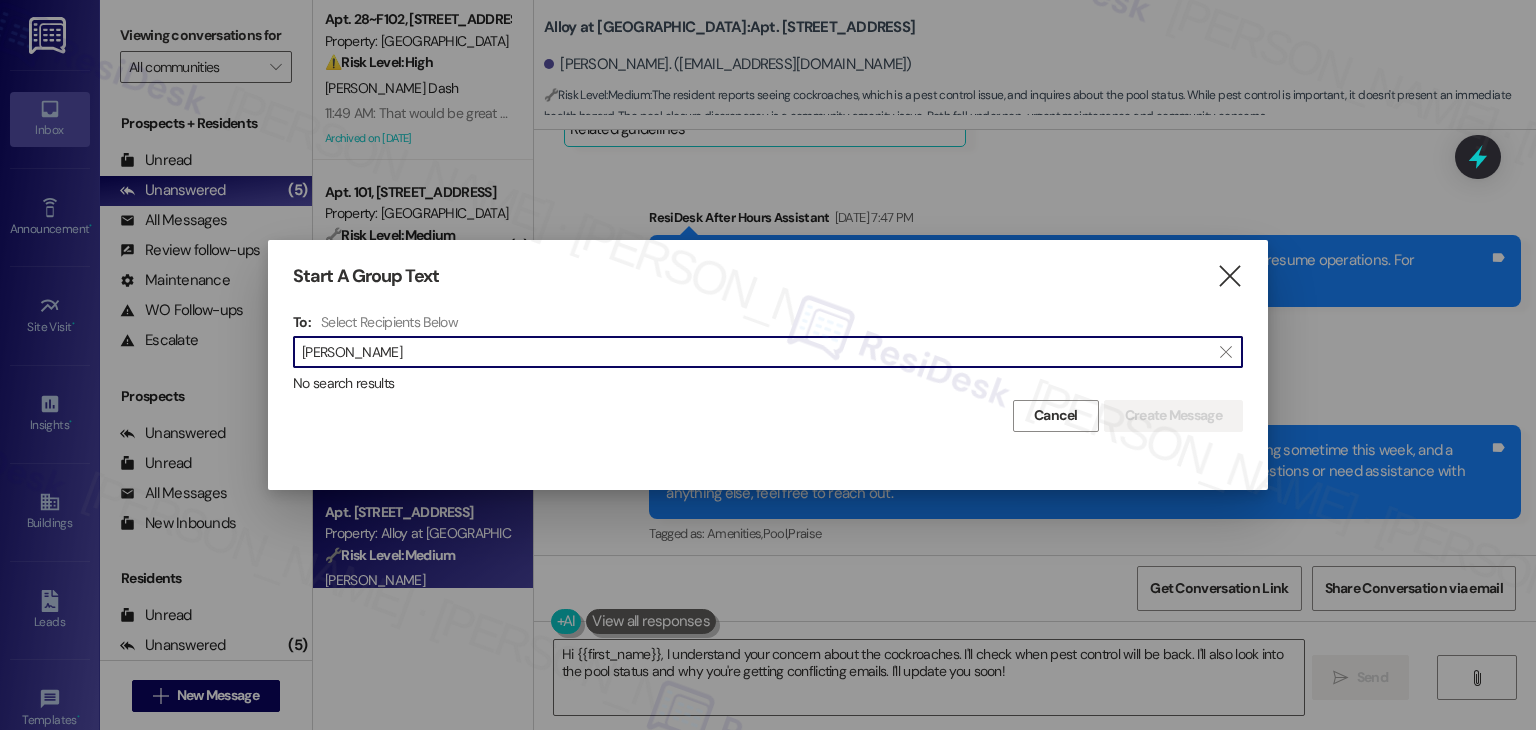 click on "[PERSON_NAME]" at bounding box center [756, 352] 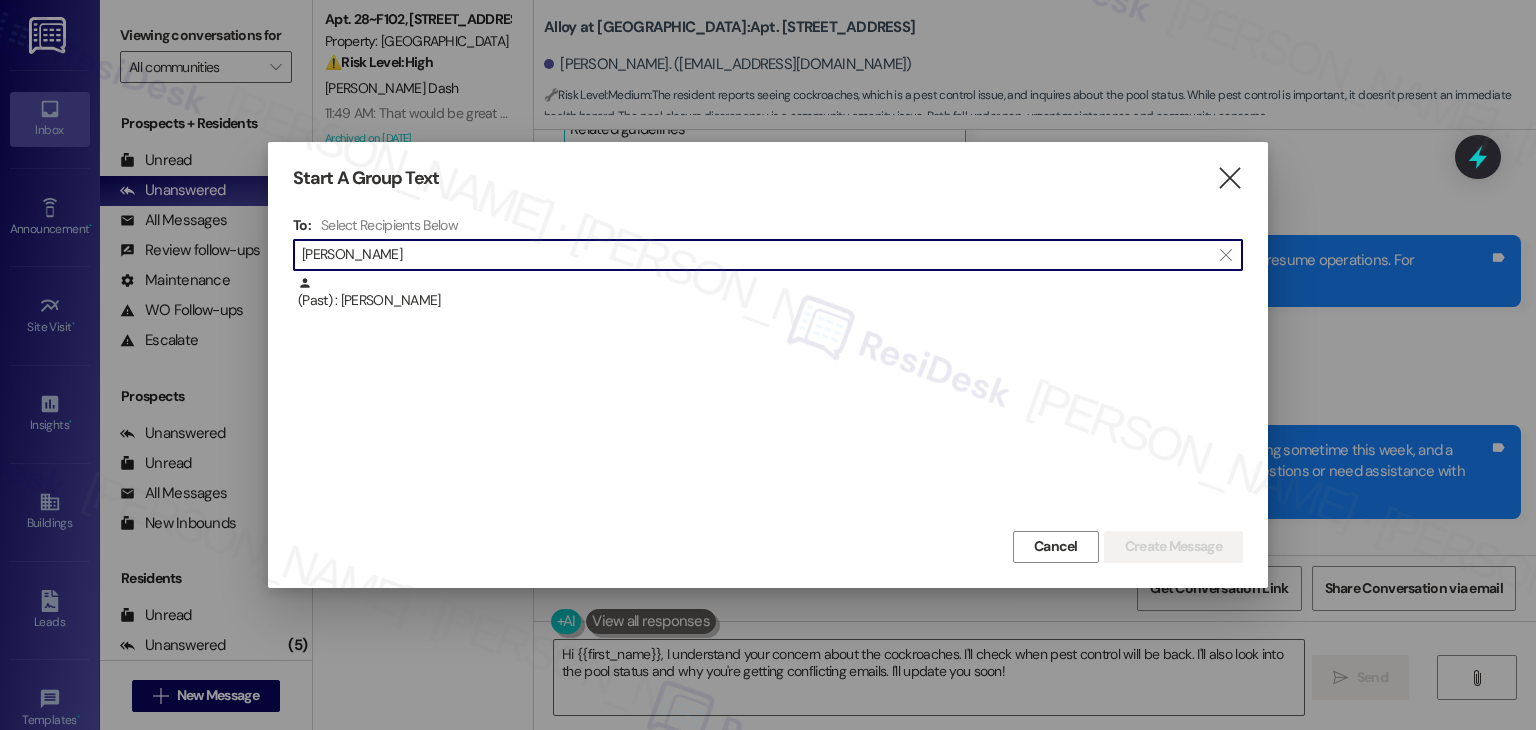 drag, startPoint x: 384, startPoint y: 257, endPoint x: 285, endPoint y: 253, distance: 99.08077 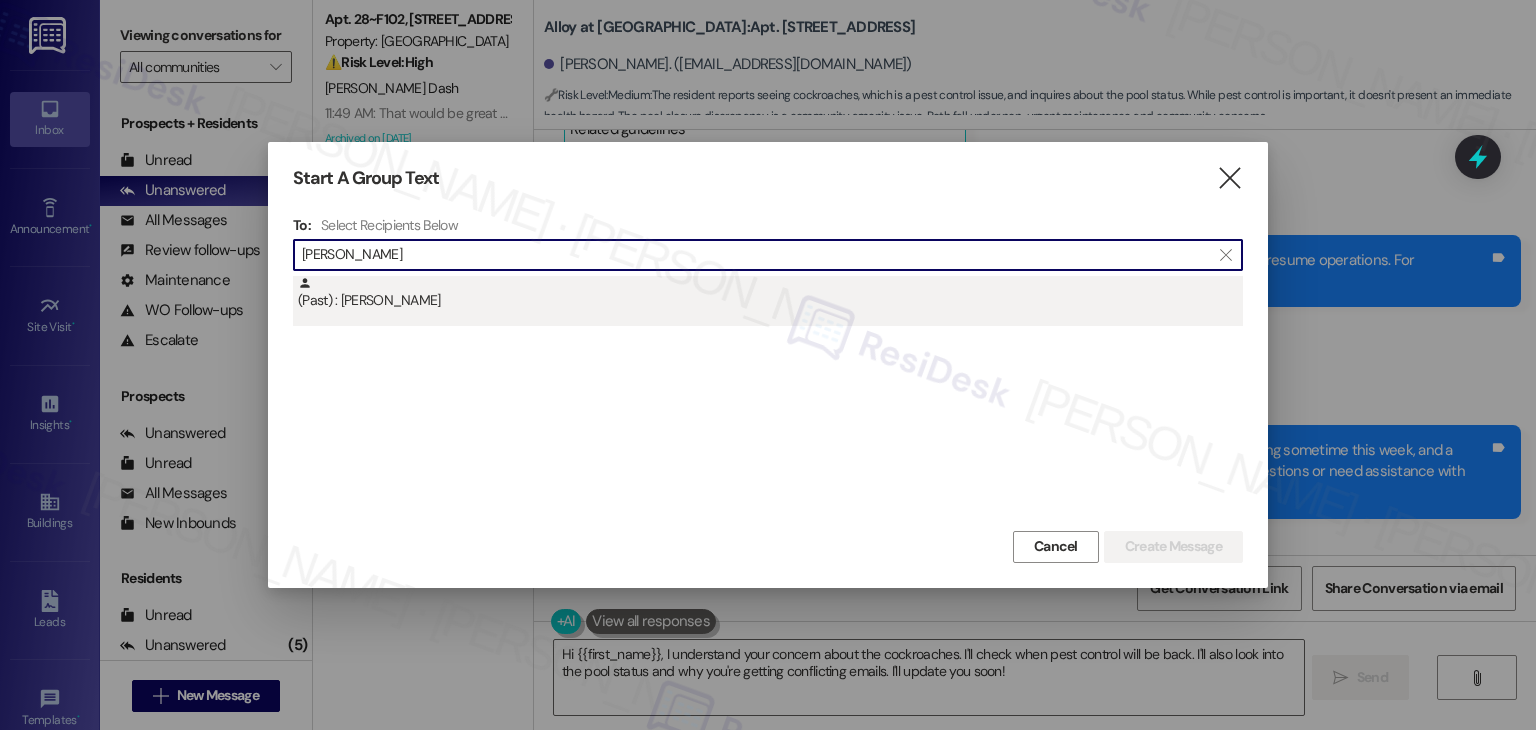 paste on "[PERSON_NAME]" 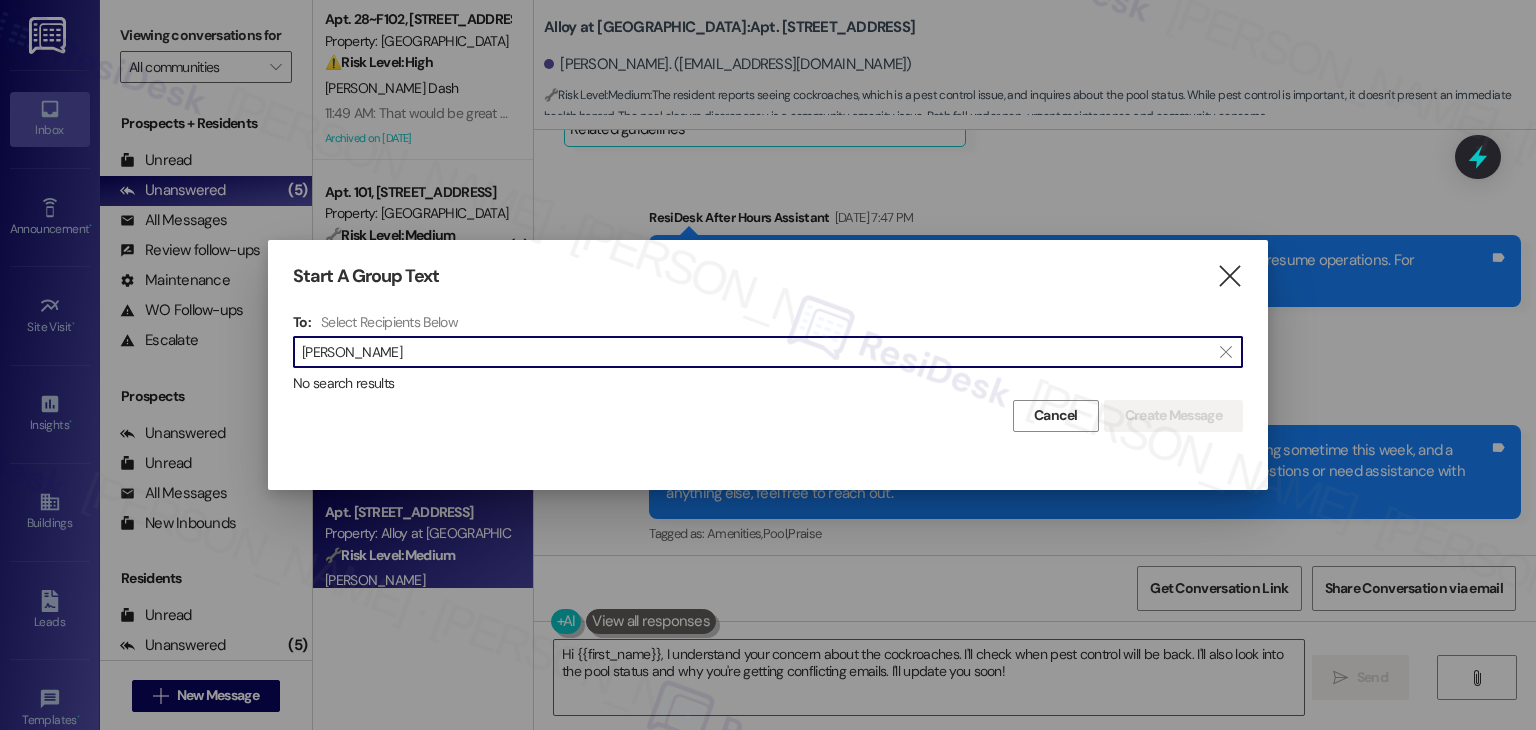 click on "[PERSON_NAME]" at bounding box center [756, 352] 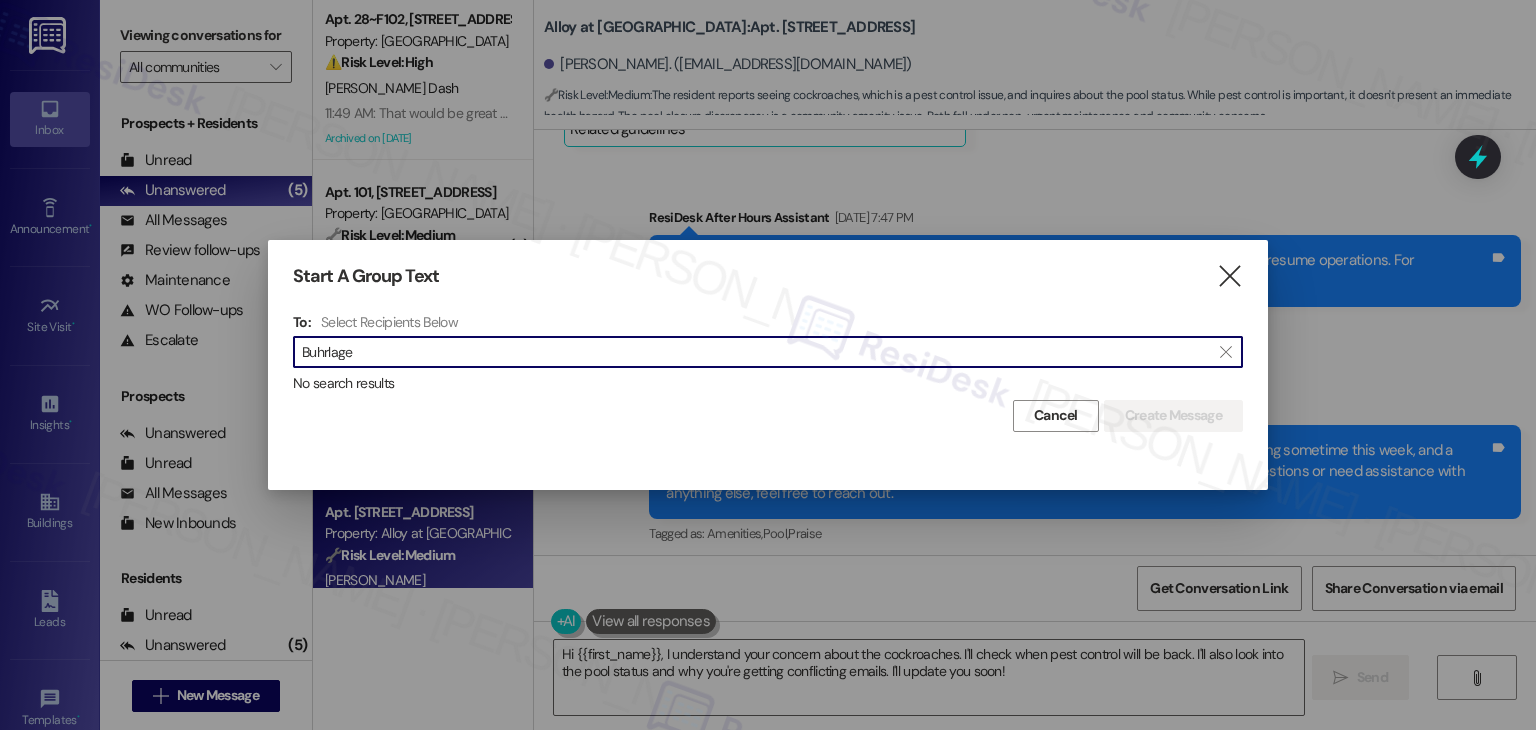drag, startPoint x: 363, startPoint y: 351, endPoint x: 287, endPoint y: 340, distance: 76.79192 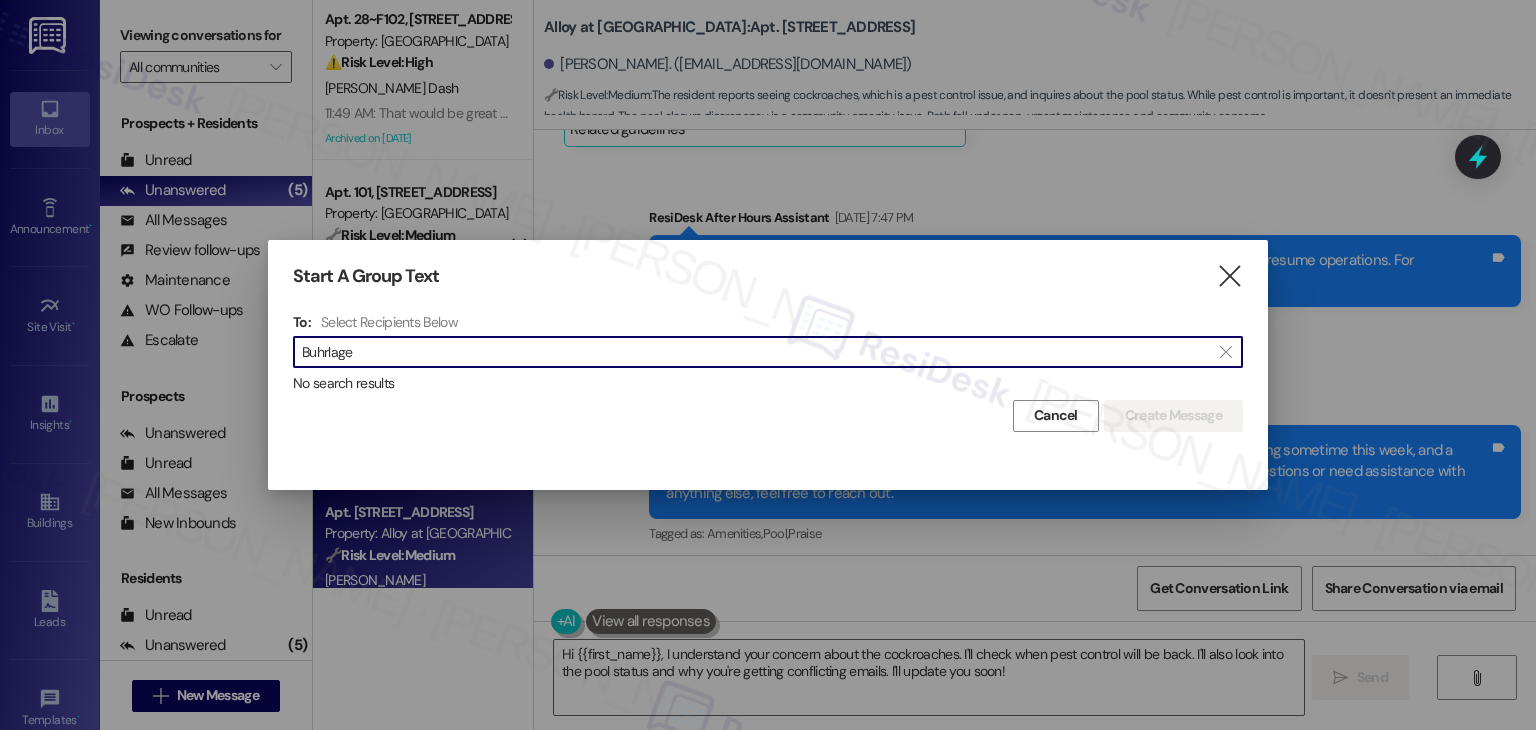 paste on "[PERSON_NAME]" 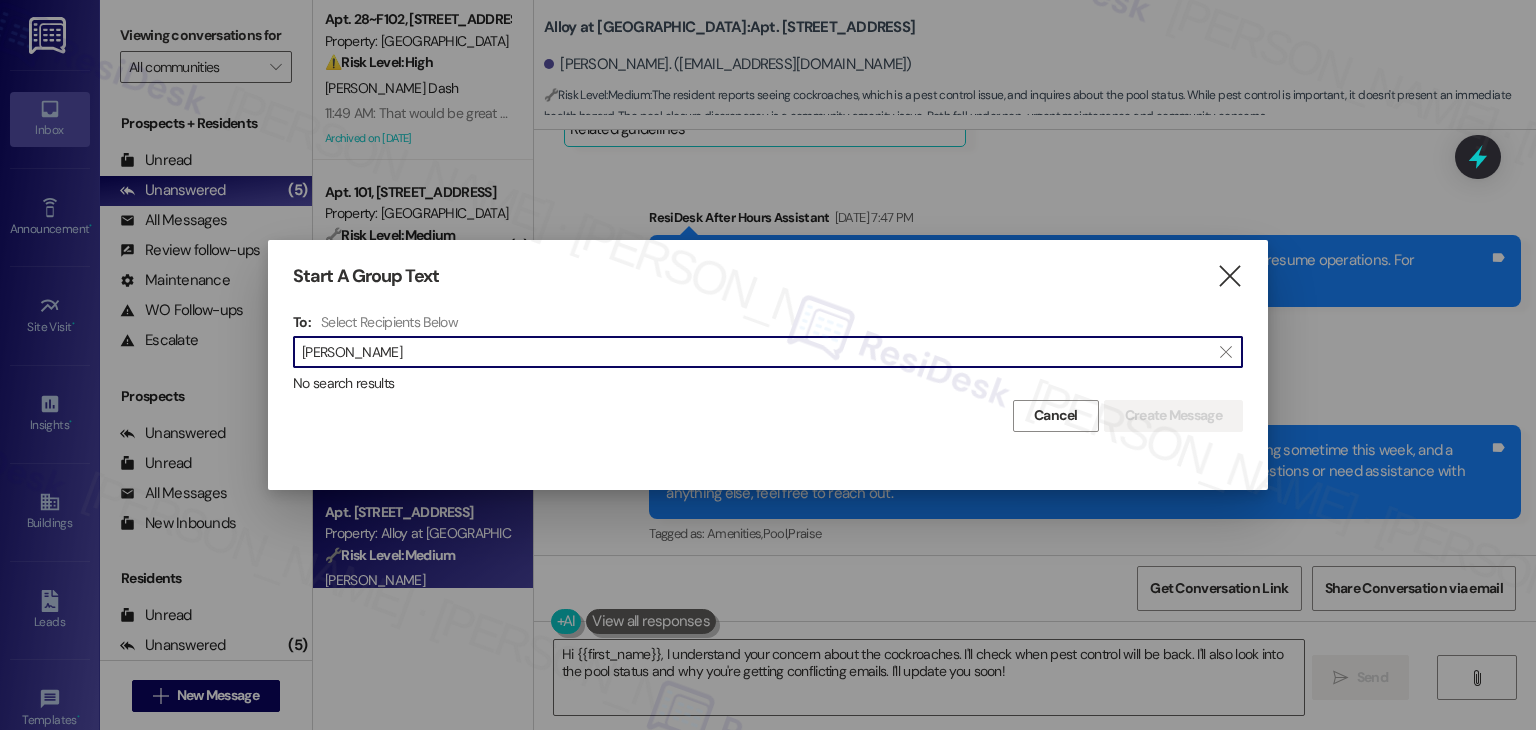 drag, startPoint x: 411, startPoint y: 352, endPoint x: 276, endPoint y: 353, distance: 135.00371 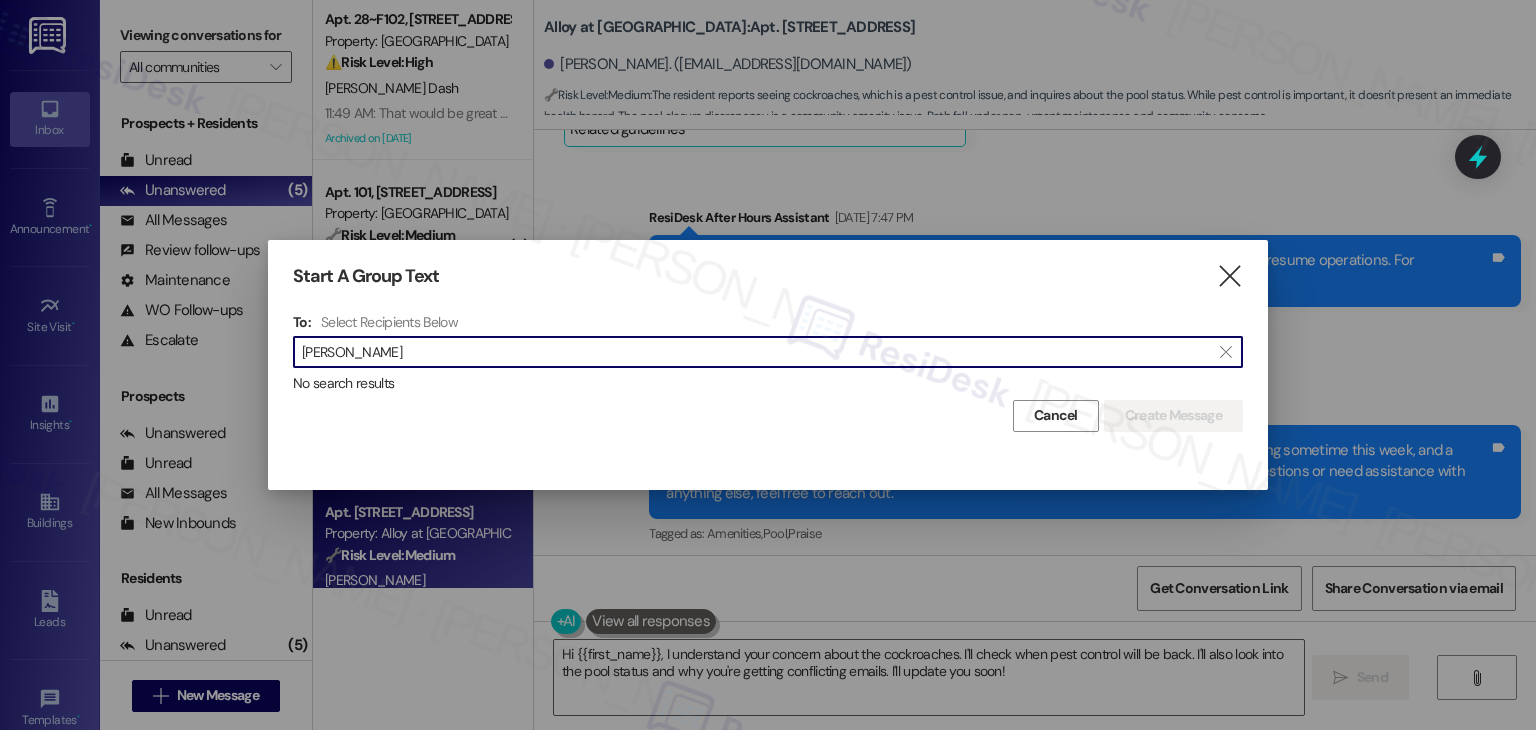 click on "[PERSON_NAME]" at bounding box center (756, 352) 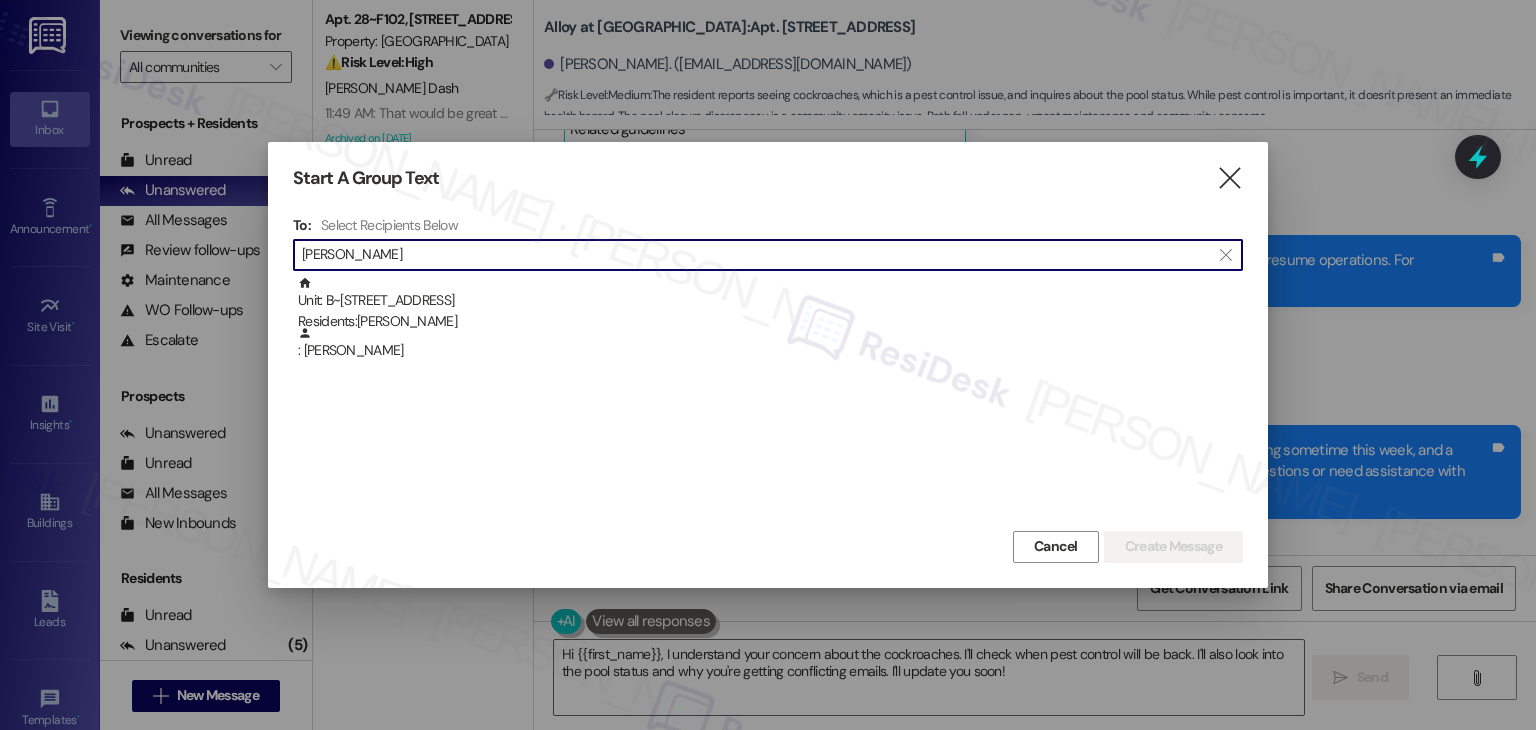 type on "[PERSON_NAME]" 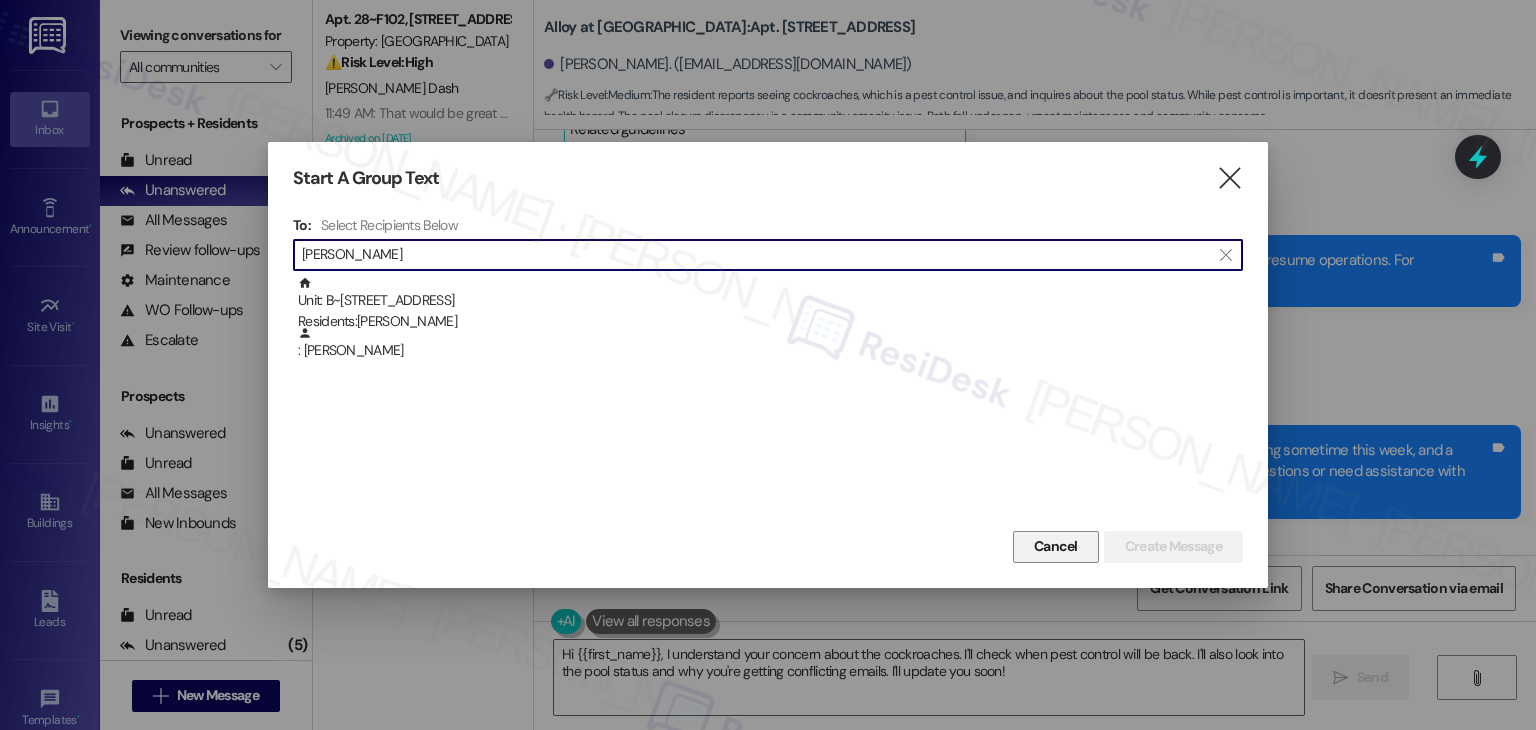 click on "Cancel" at bounding box center [1056, 546] 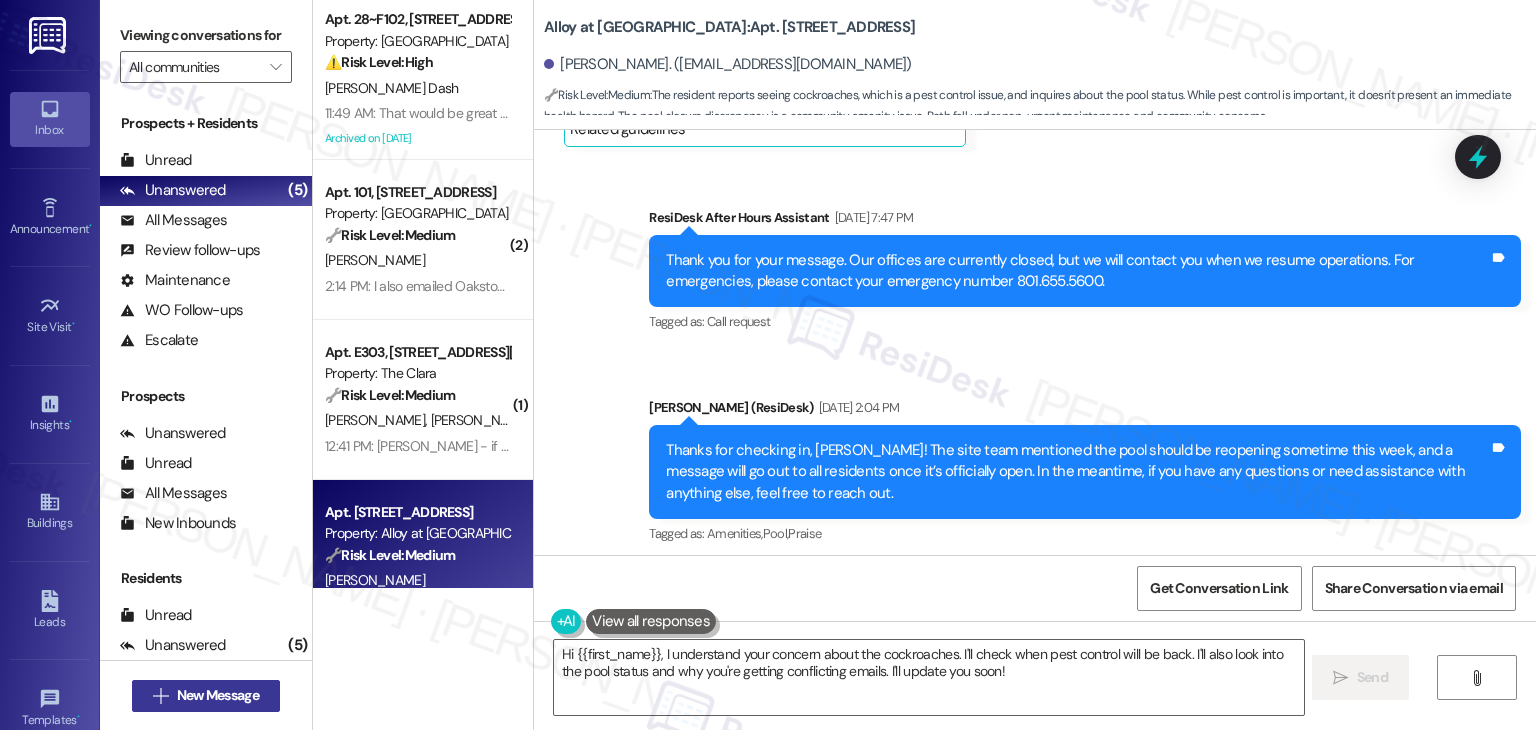 click on "New Message" at bounding box center (218, 695) 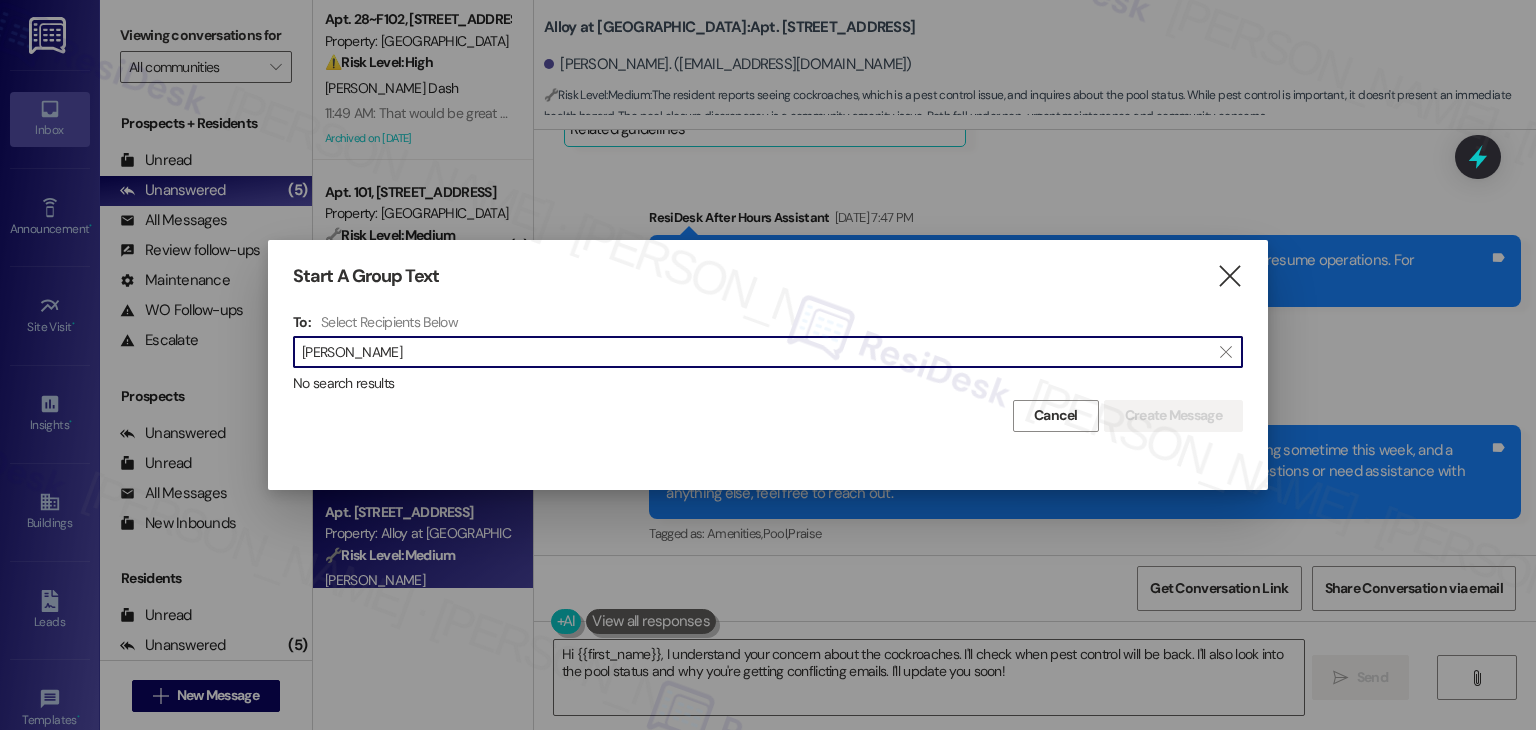 click on "[PERSON_NAME]" at bounding box center [756, 352] 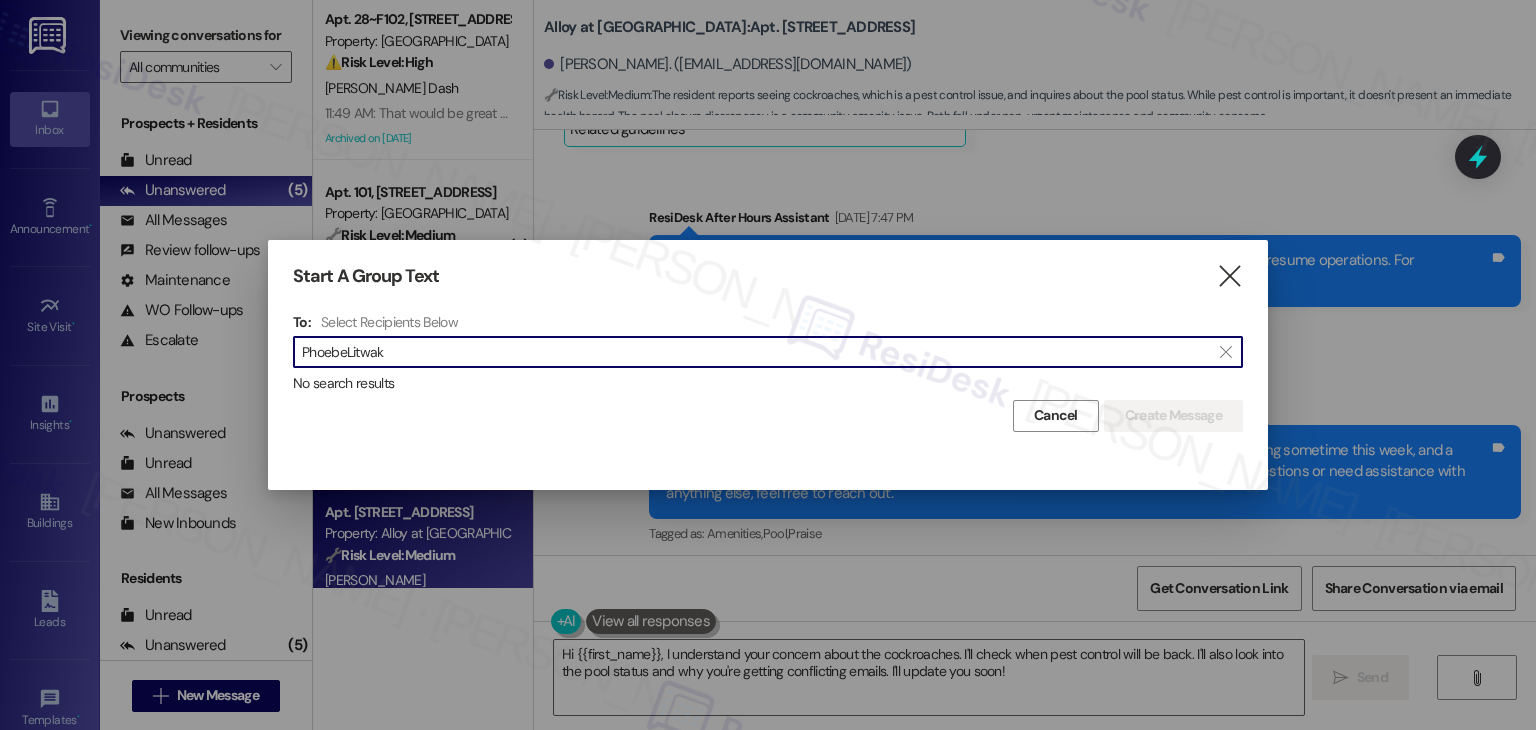 drag, startPoint x: 437, startPoint y: 353, endPoint x: 276, endPoint y: 349, distance: 161.04968 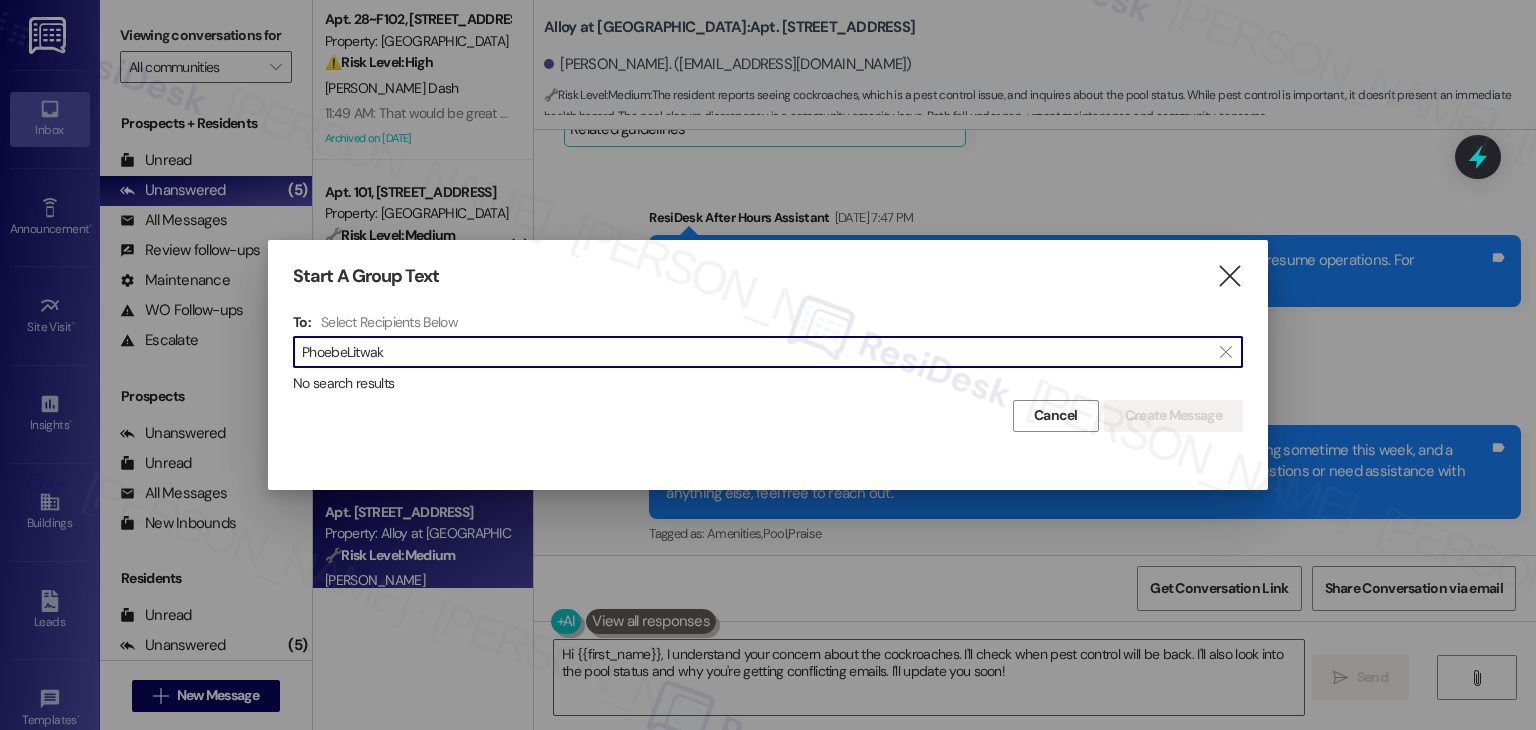 paste on "[PERSON_NAME]" 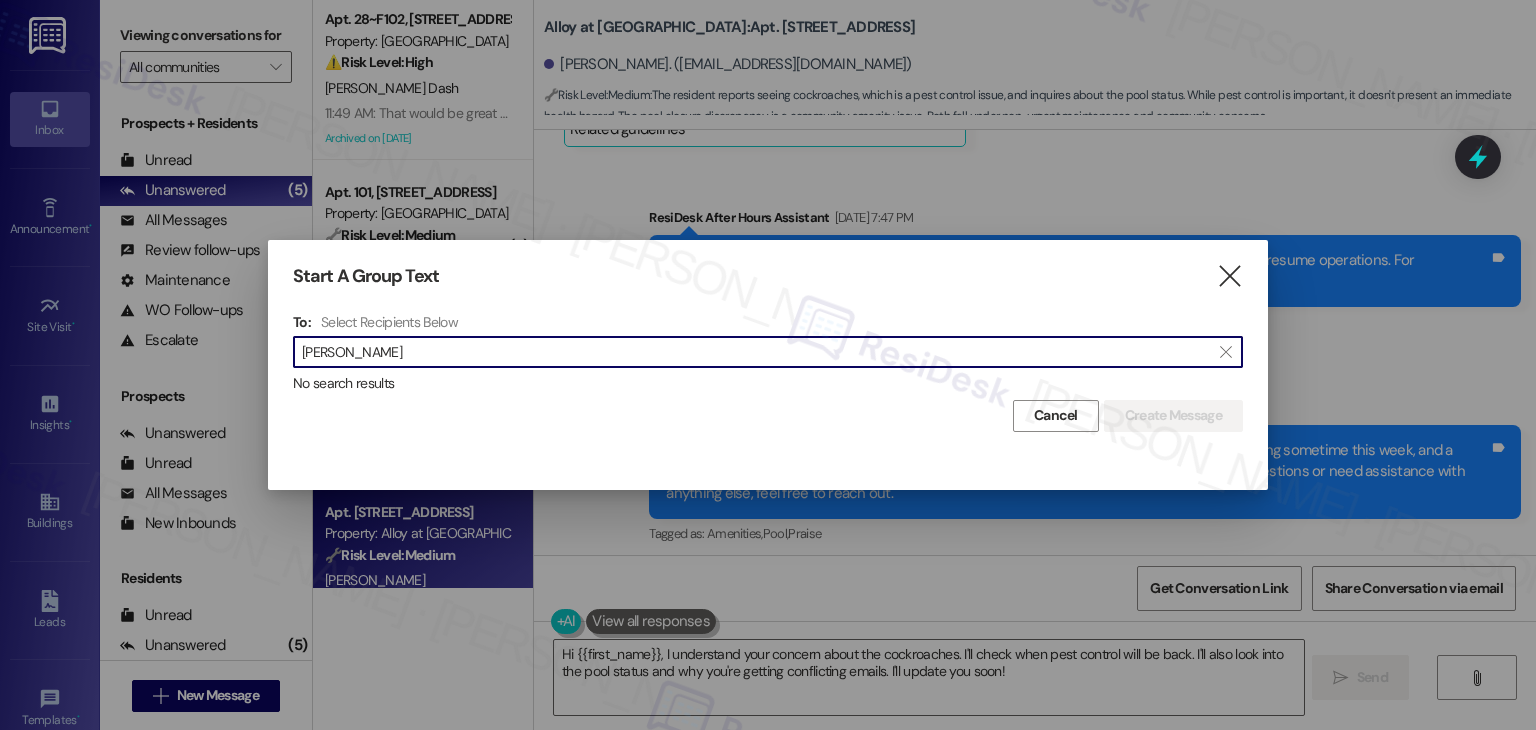 click on "[PERSON_NAME]" at bounding box center (756, 352) 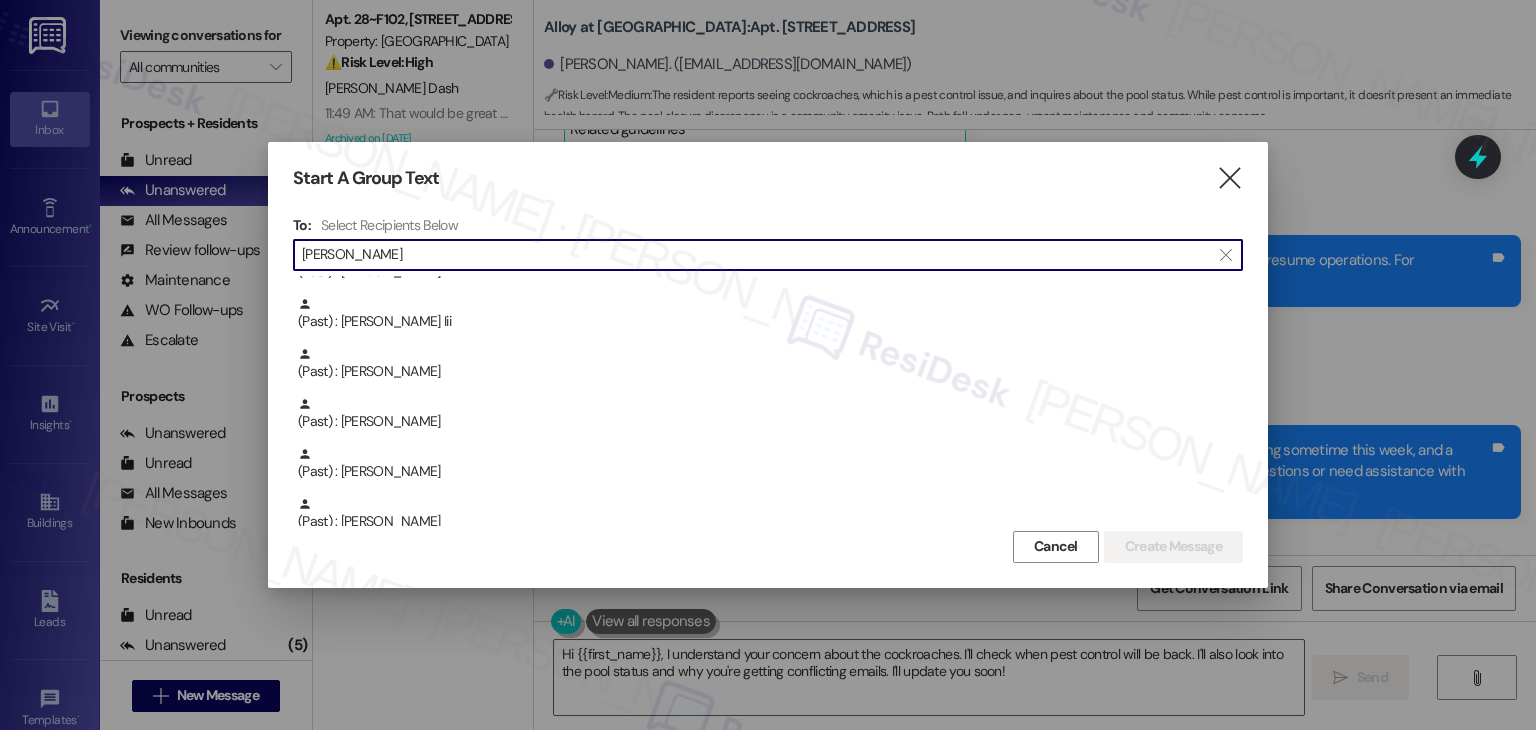 scroll, scrollTop: 400, scrollLeft: 0, axis: vertical 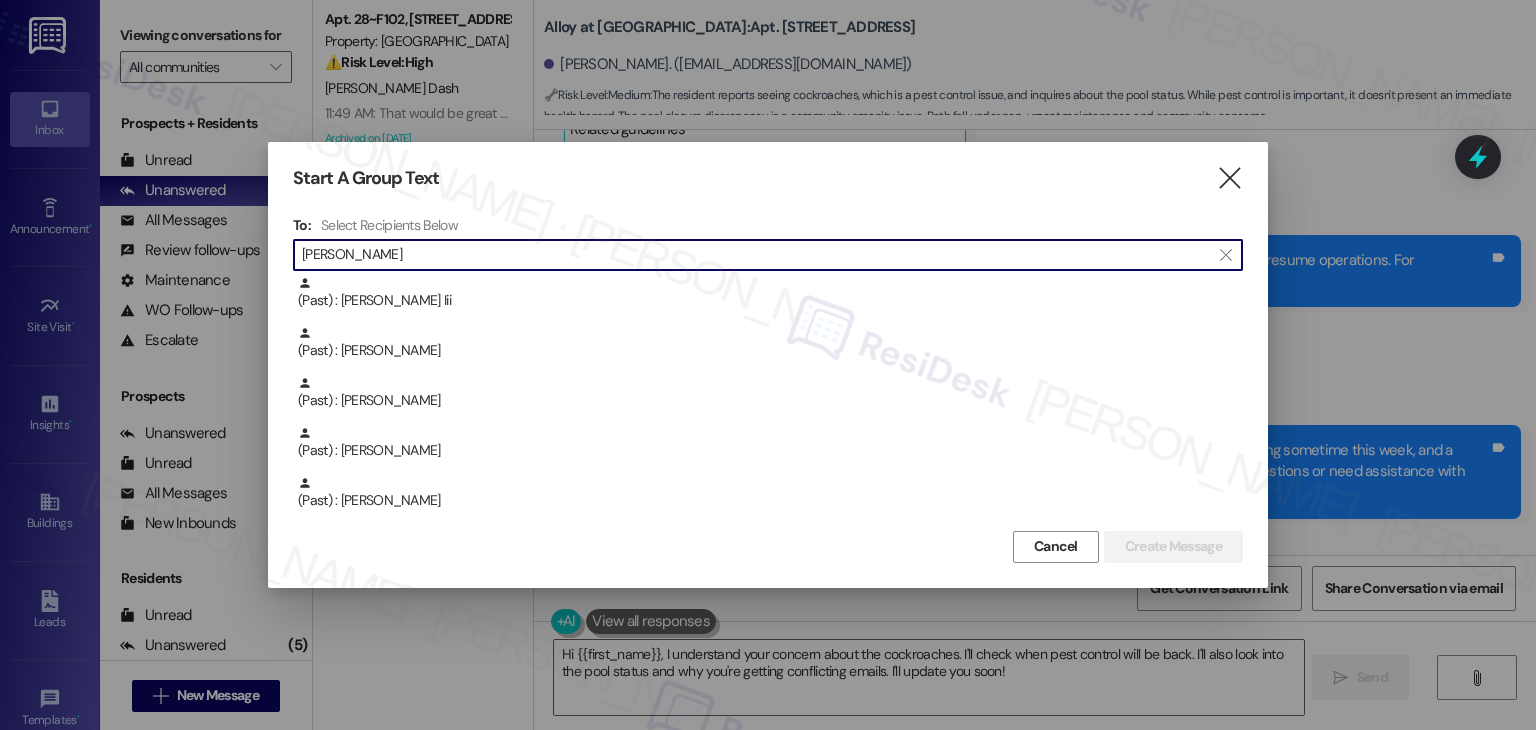 click on "[PERSON_NAME]" at bounding box center (756, 255) 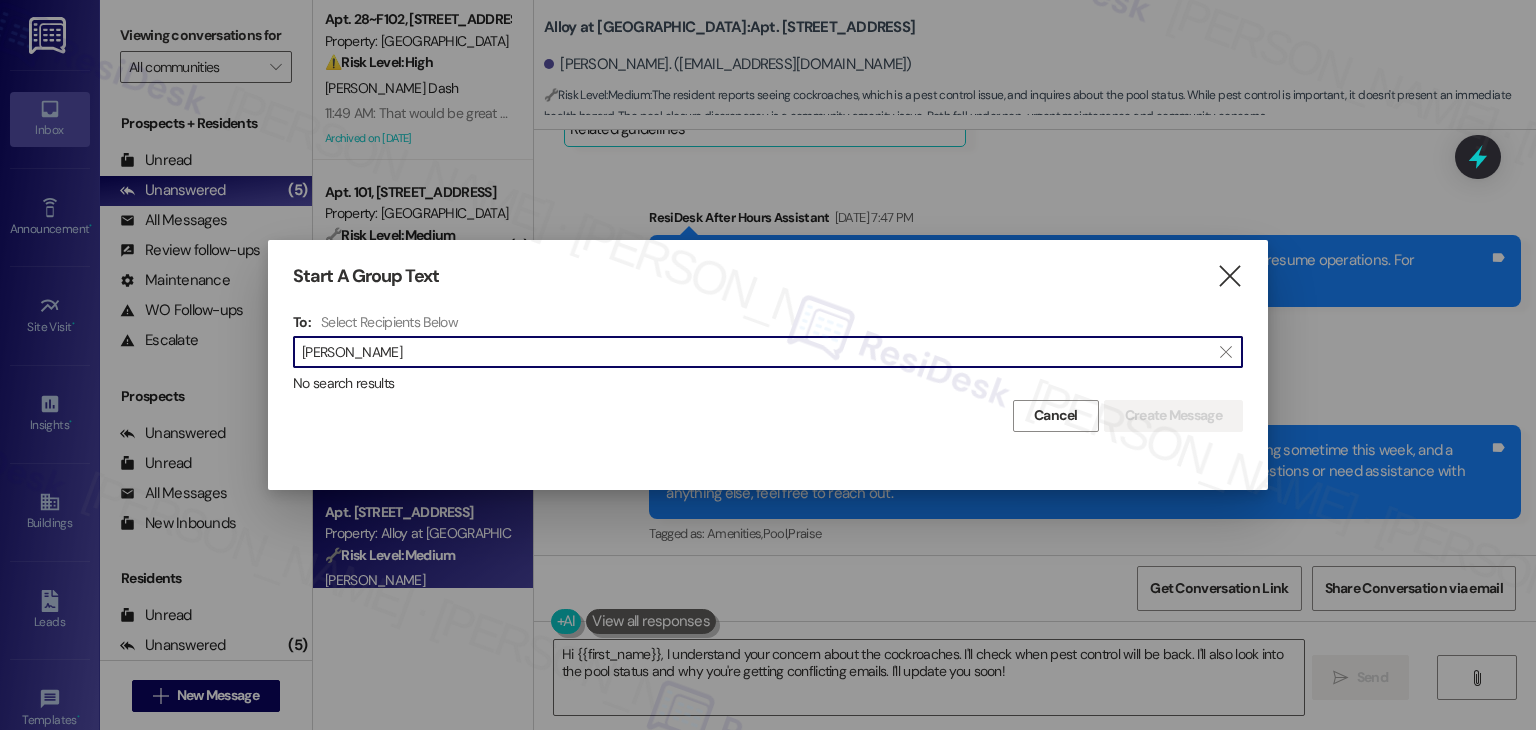 click on "[PERSON_NAME]" at bounding box center (756, 352) 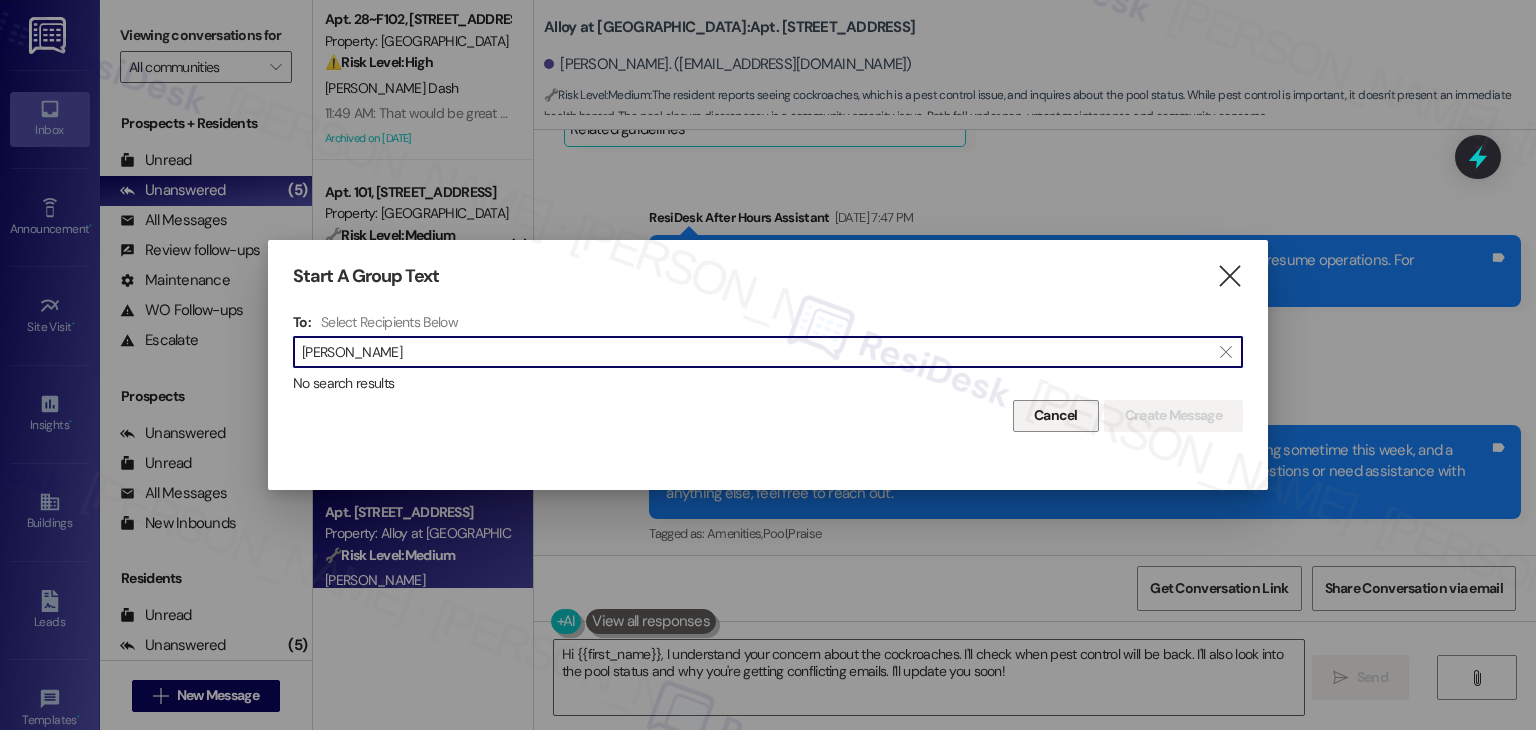 type on "[PERSON_NAME]" 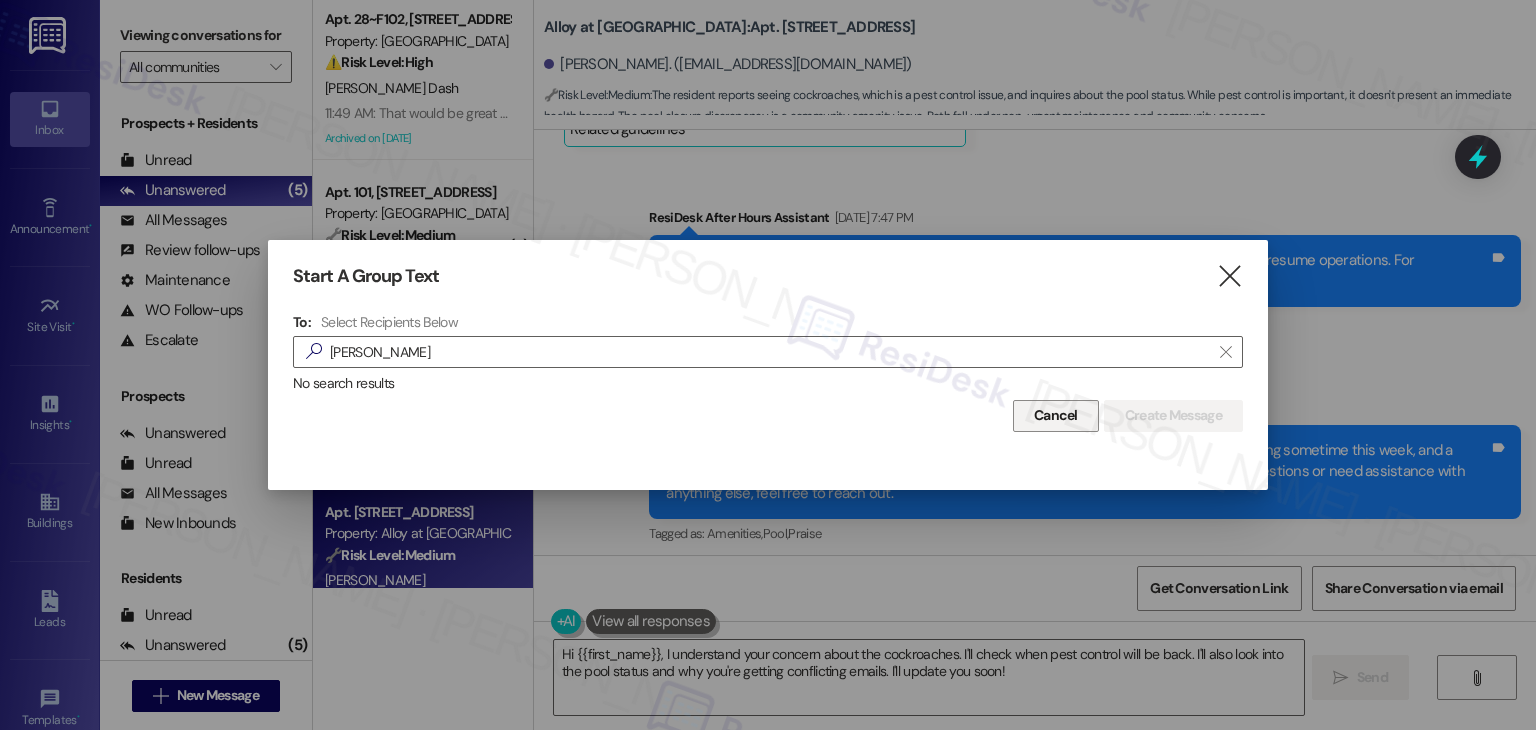 click on "Cancel" at bounding box center (1056, 415) 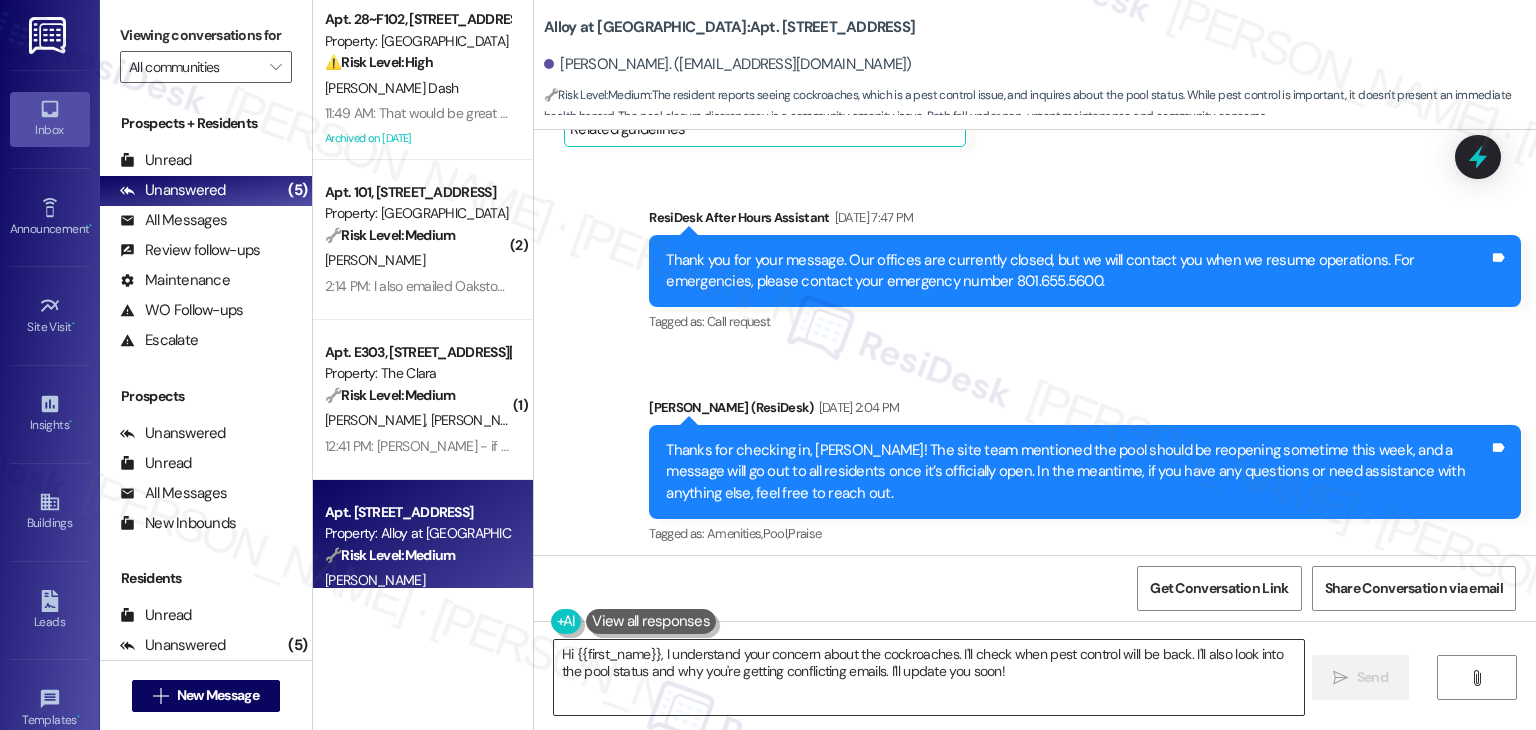 click on "Hi {{first_name}}, I understand your concern about the cockroaches. I'll check when pest control will be back. I'll also look into the pool status and why you're getting conflicting emails. I'll update you soon!" at bounding box center (928, 677) 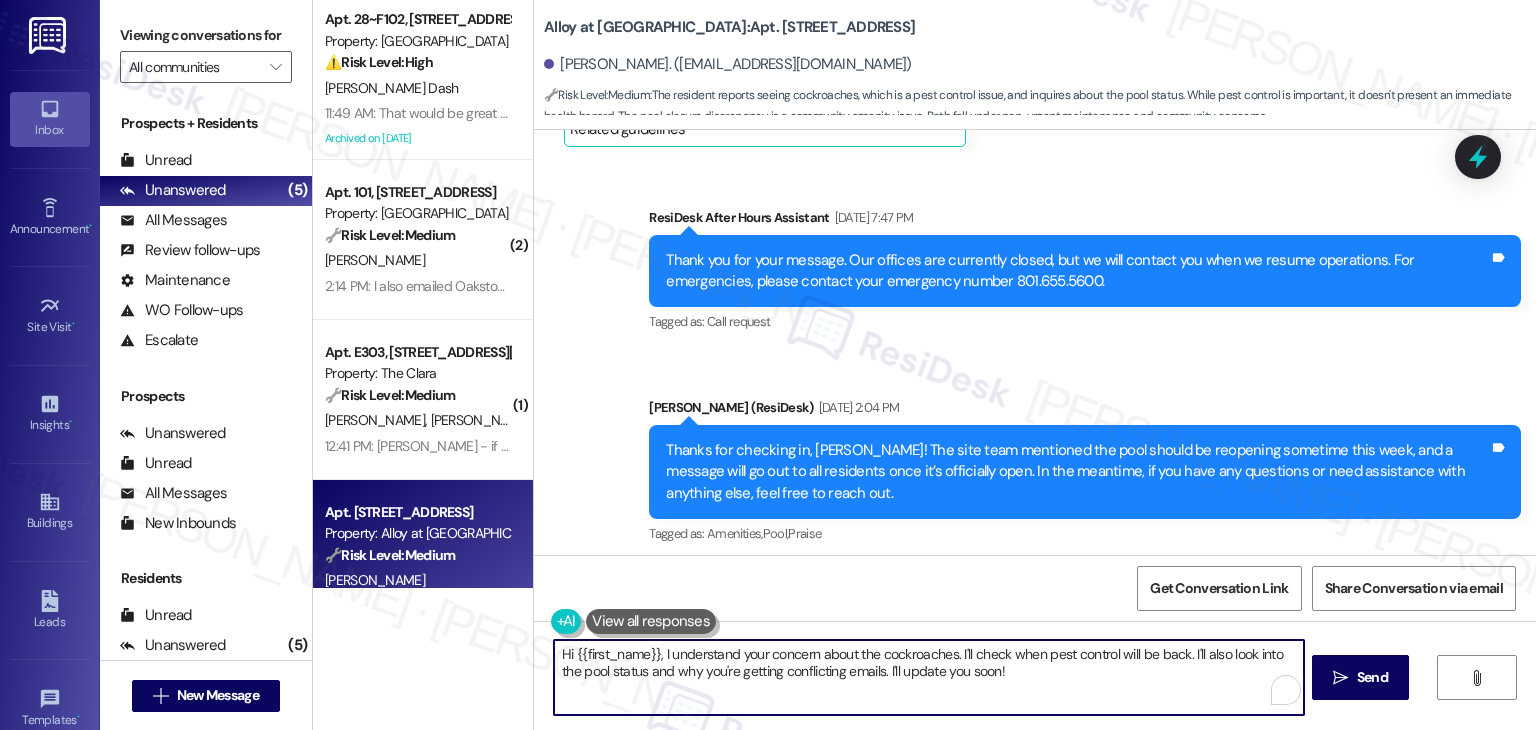 click on "Hi {{first_name}}, I understand your concern about the cockroaches. I'll check when pest control will be back. I'll also look into the pool status and why you're getting conflicting emails. I'll update you soon!" at bounding box center (928, 677) 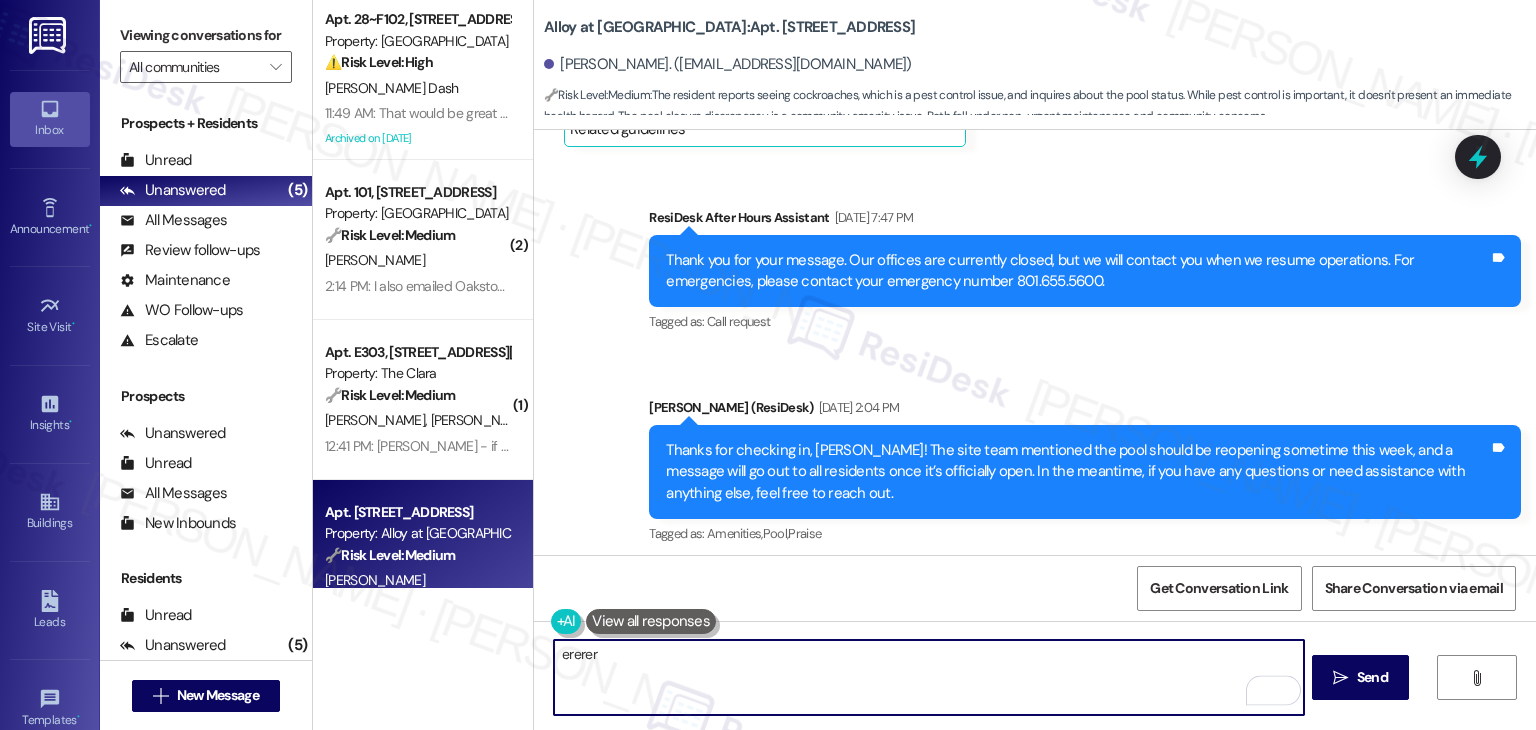type on "ererer" 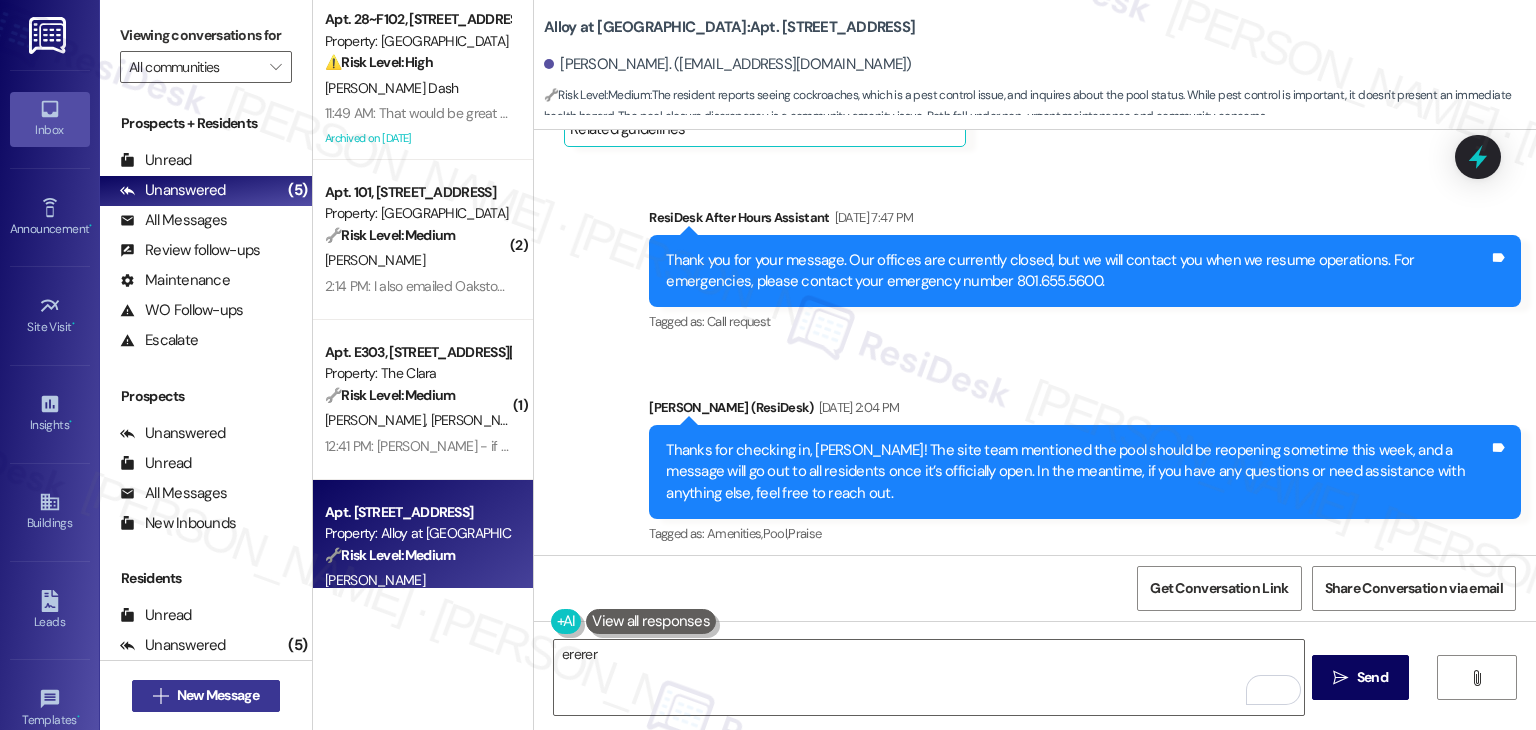 click on " New Message" at bounding box center (206, 695) 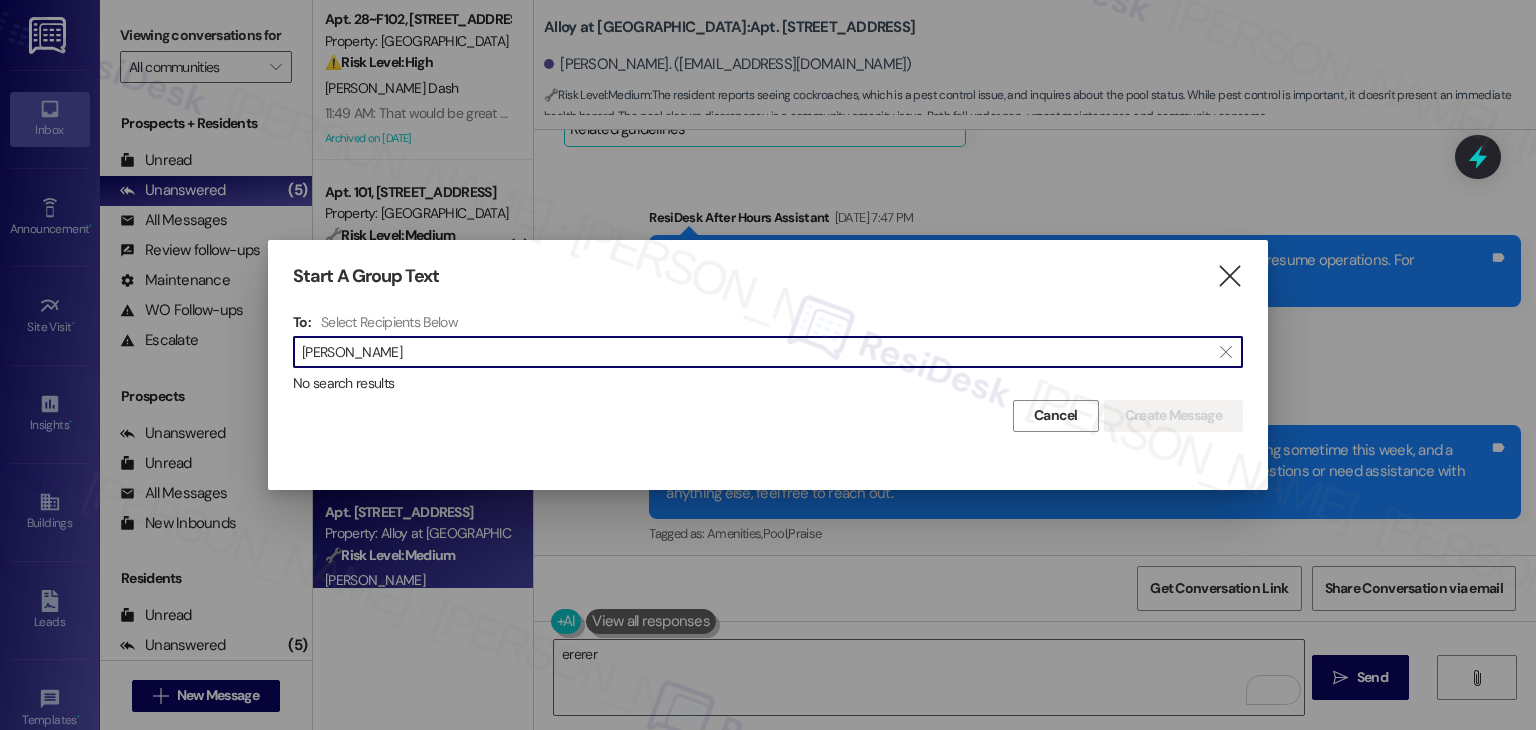 click on "[PERSON_NAME]" at bounding box center [756, 352] 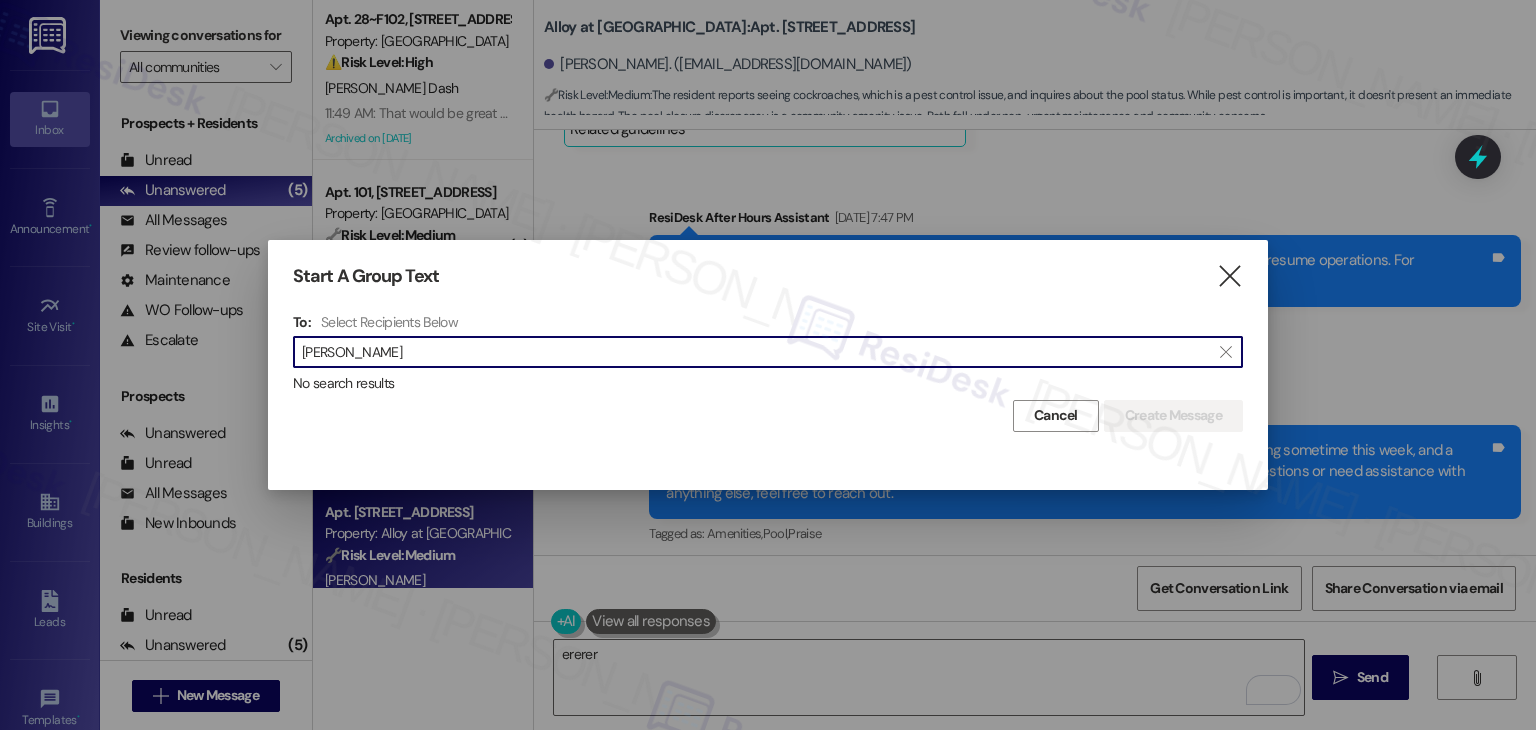 drag, startPoint x: 461, startPoint y: 353, endPoint x: 281, endPoint y: 357, distance: 180.04443 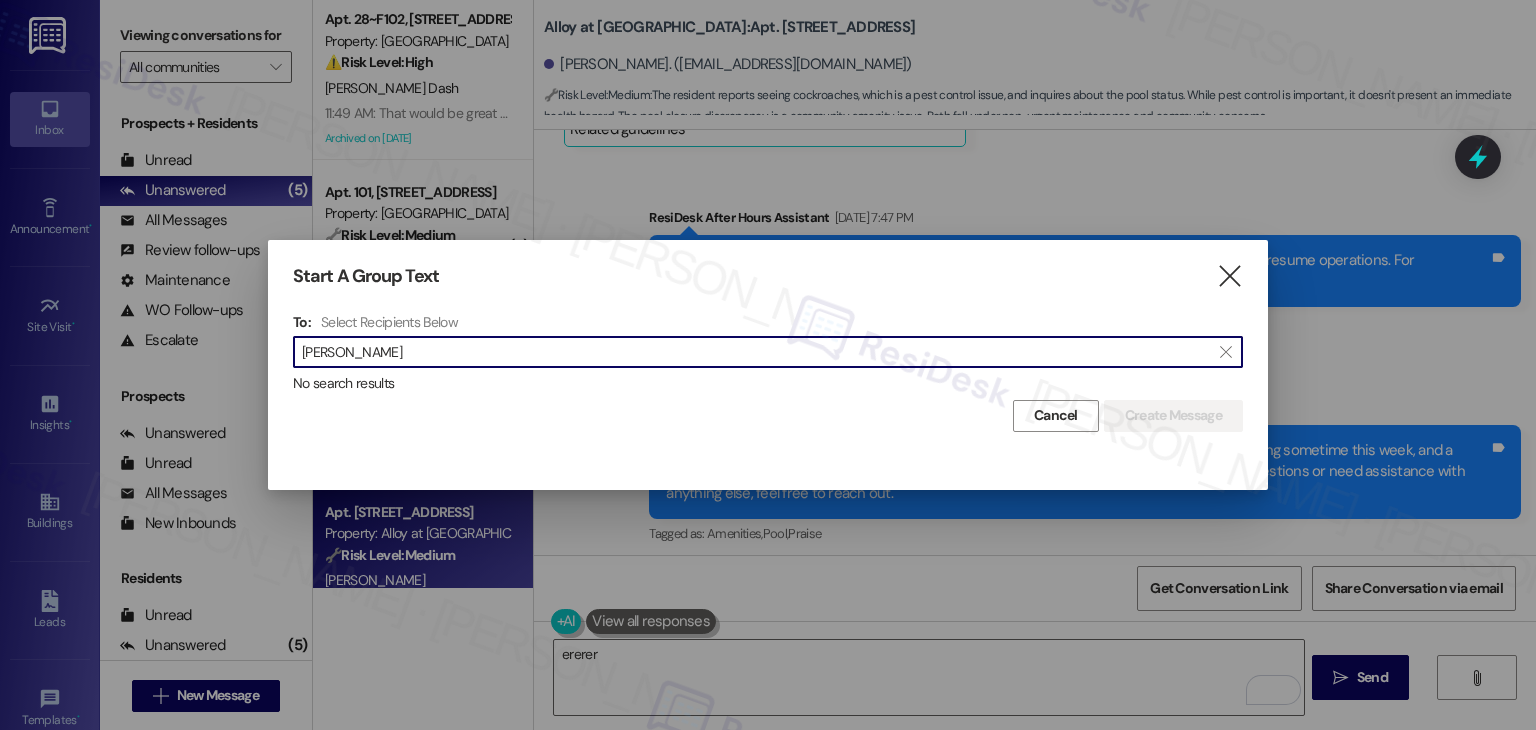 click on "[PERSON_NAME]" at bounding box center [756, 352] 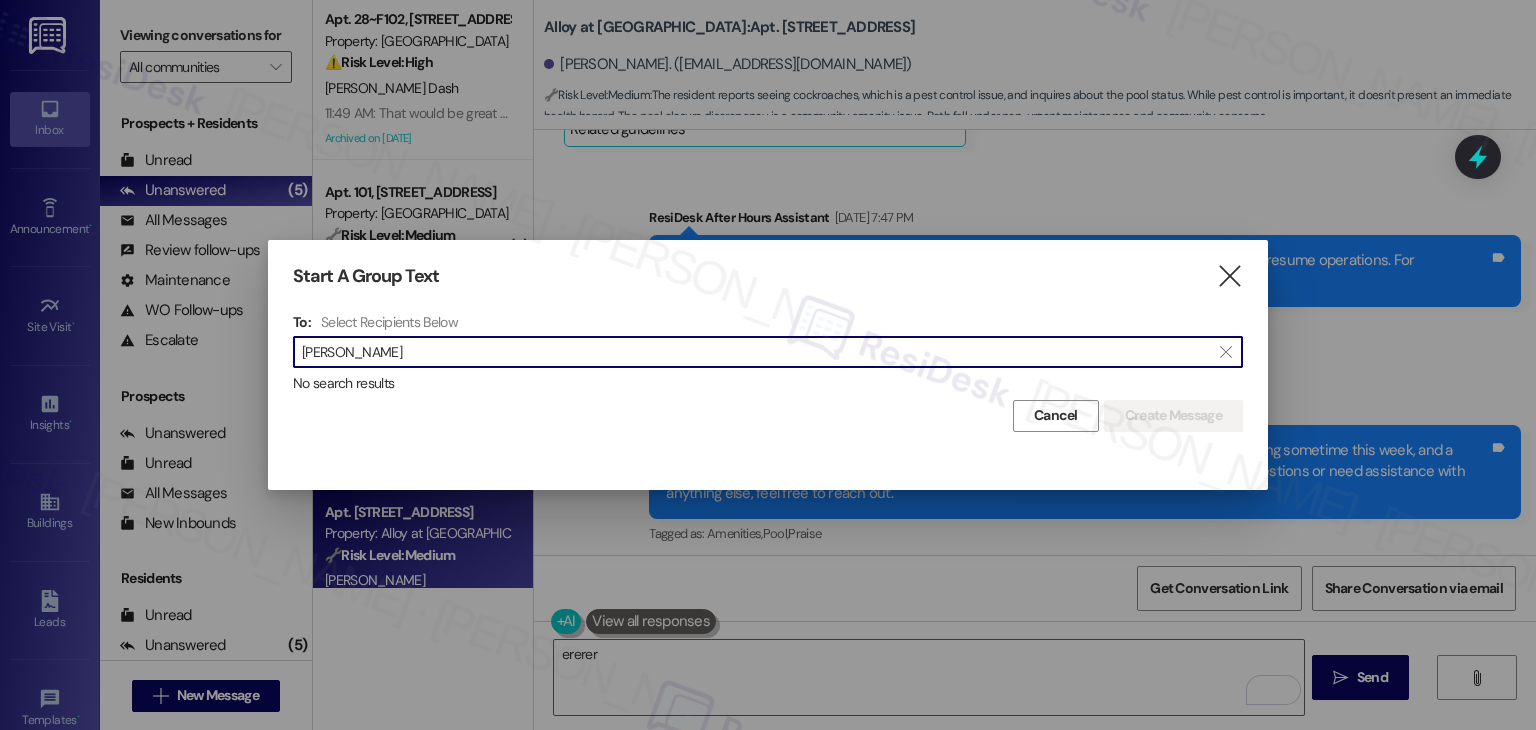 paste on "than	[PERSON_NAME]" 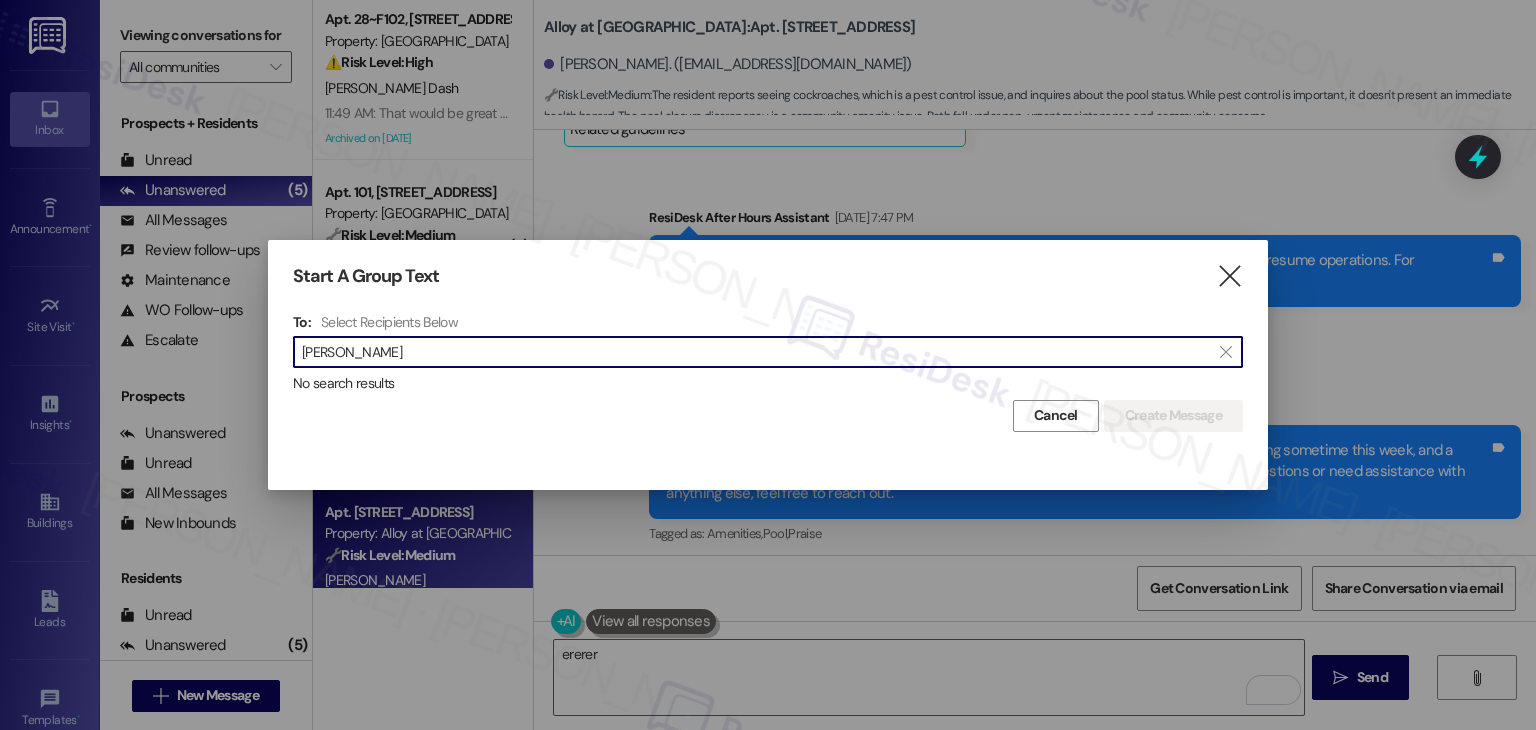click on "[PERSON_NAME]" at bounding box center [756, 352] 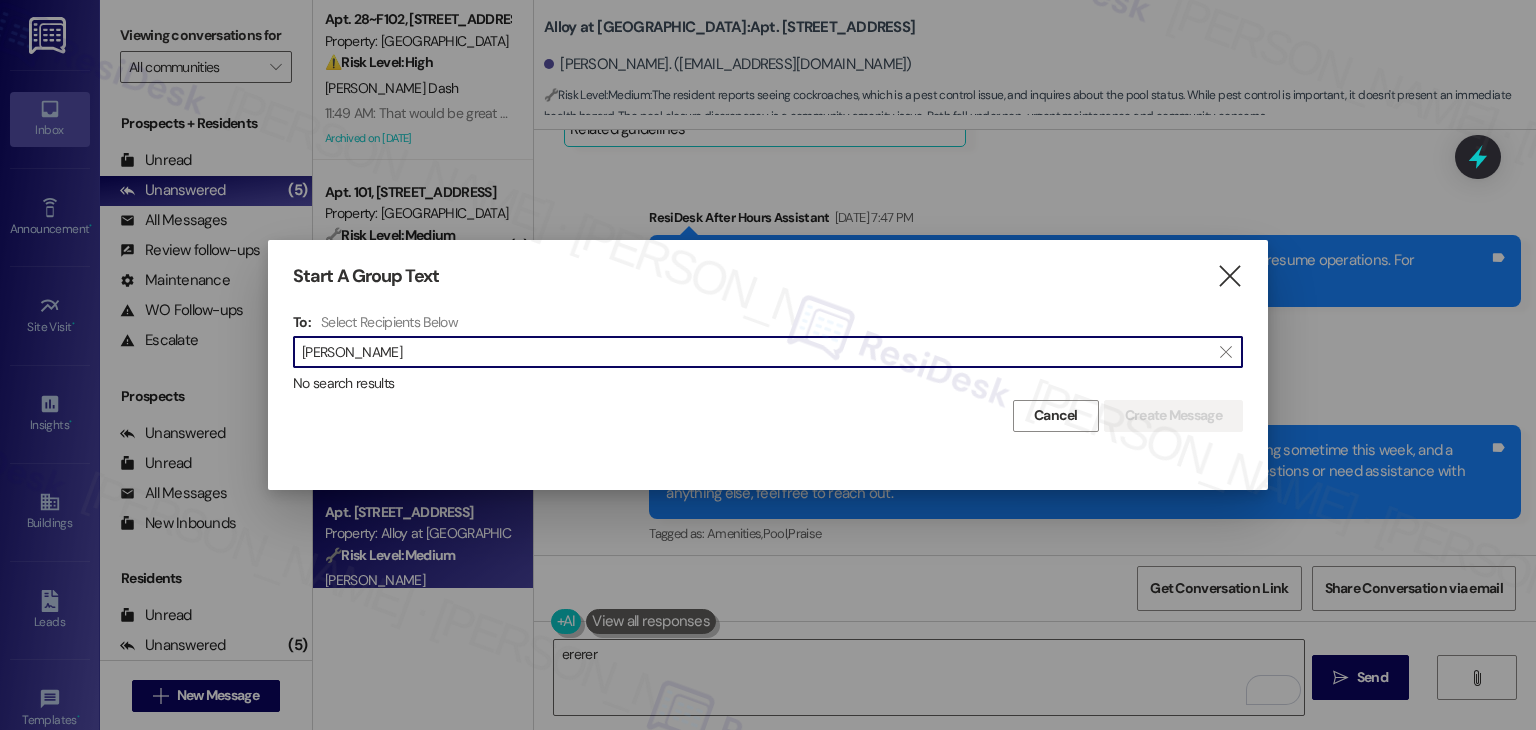 drag, startPoint x: 408, startPoint y: 345, endPoint x: 268, endPoint y: 352, distance: 140.1749 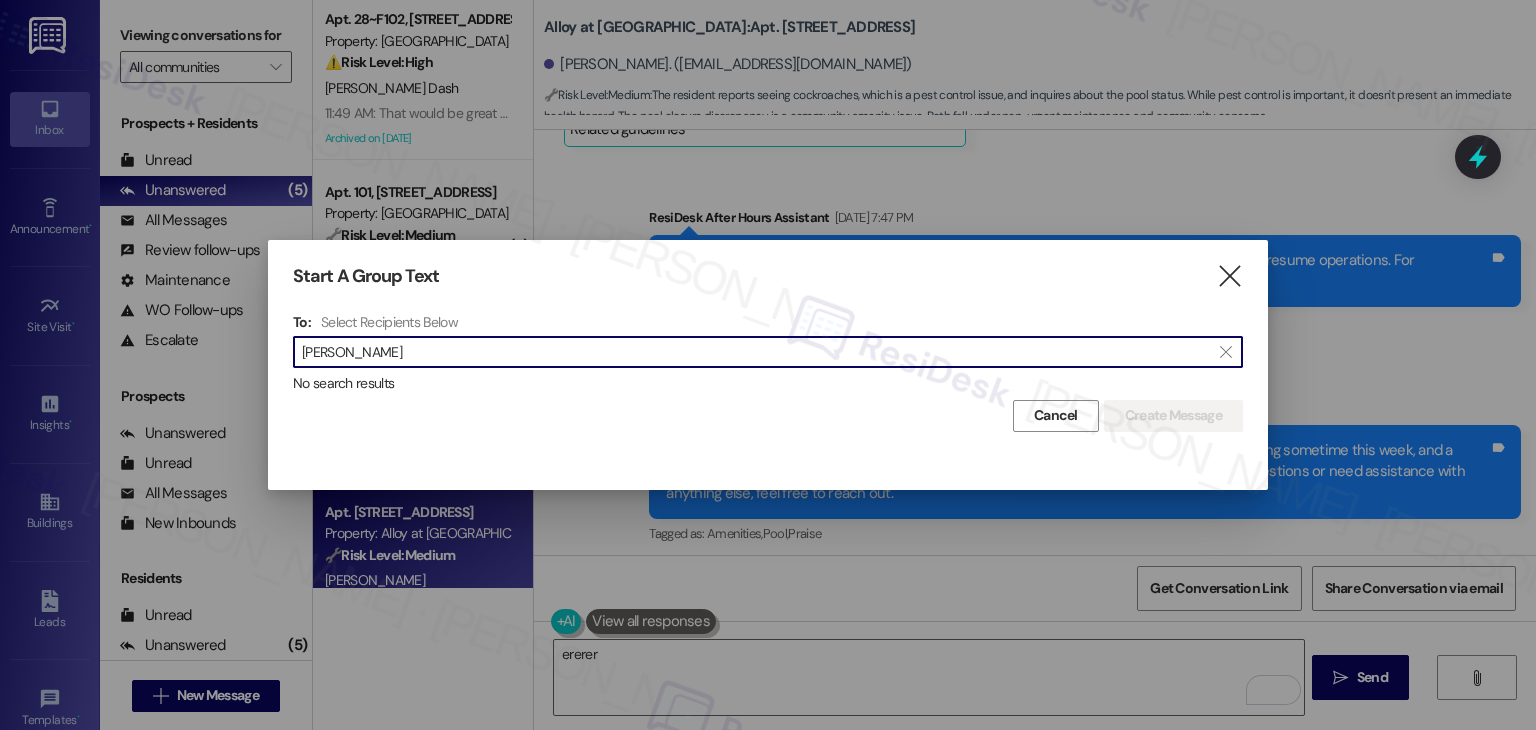 click on "[PERSON_NAME]" at bounding box center (756, 352) 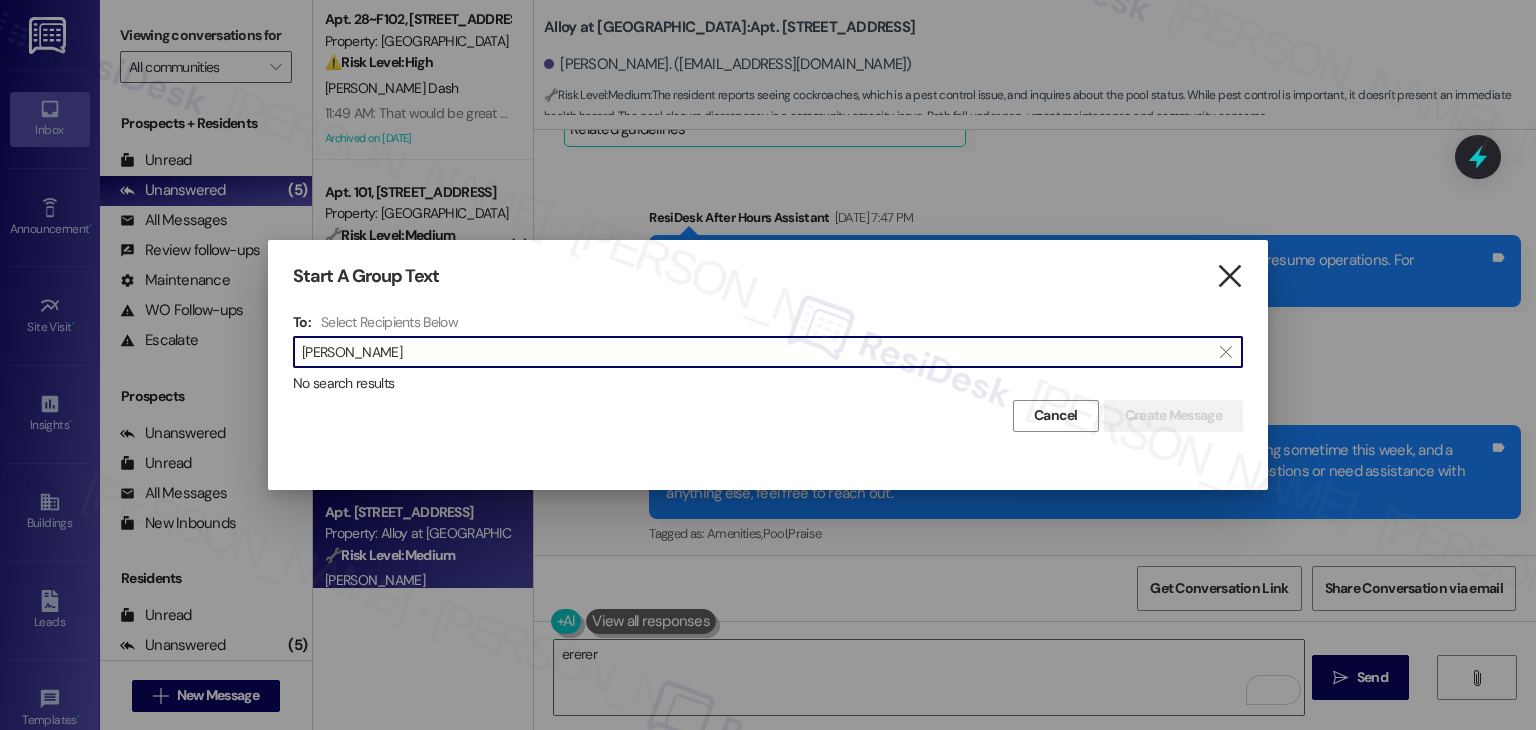 type on "[PERSON_NAME]" 